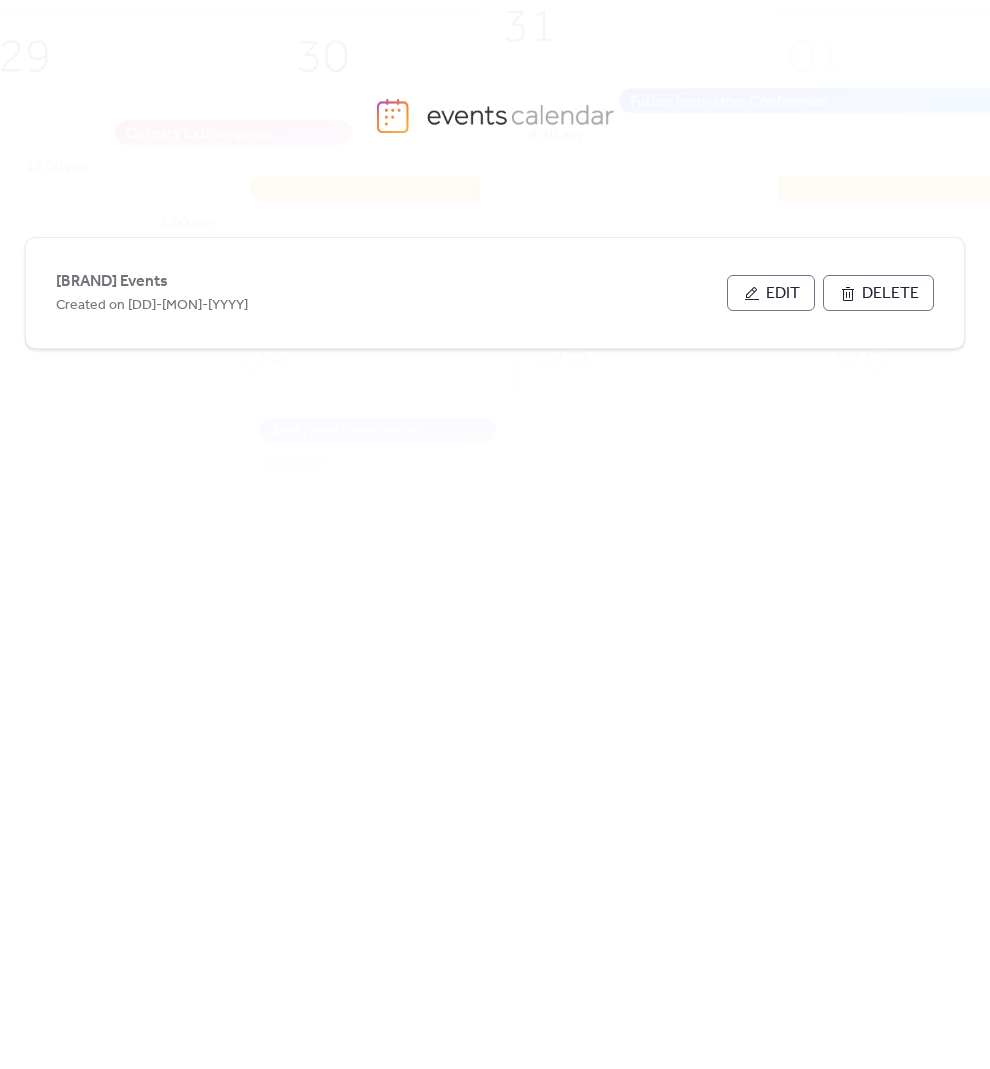 scroll, scrollTop: 0, scrollLeft: 0, axis: both 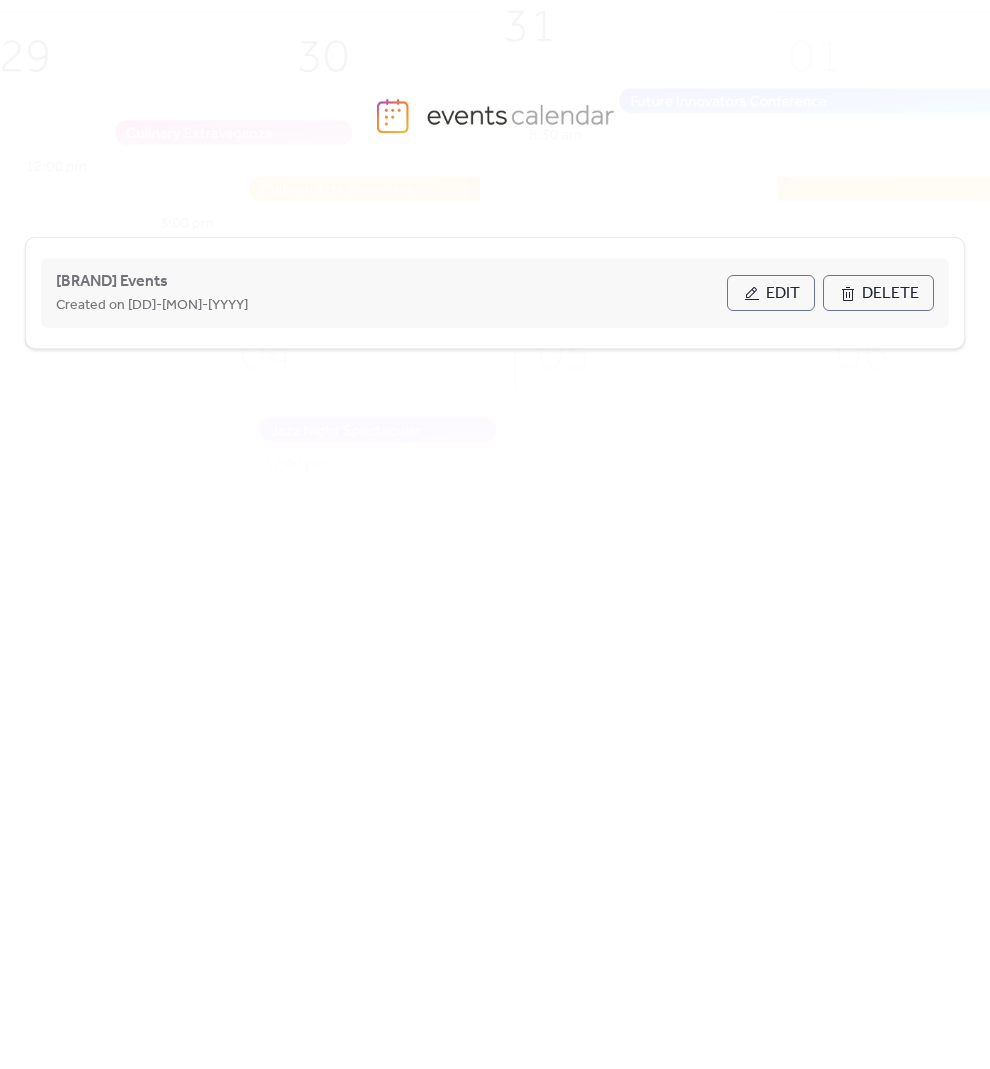 click on "Edit" at bounding box center [771, 293] 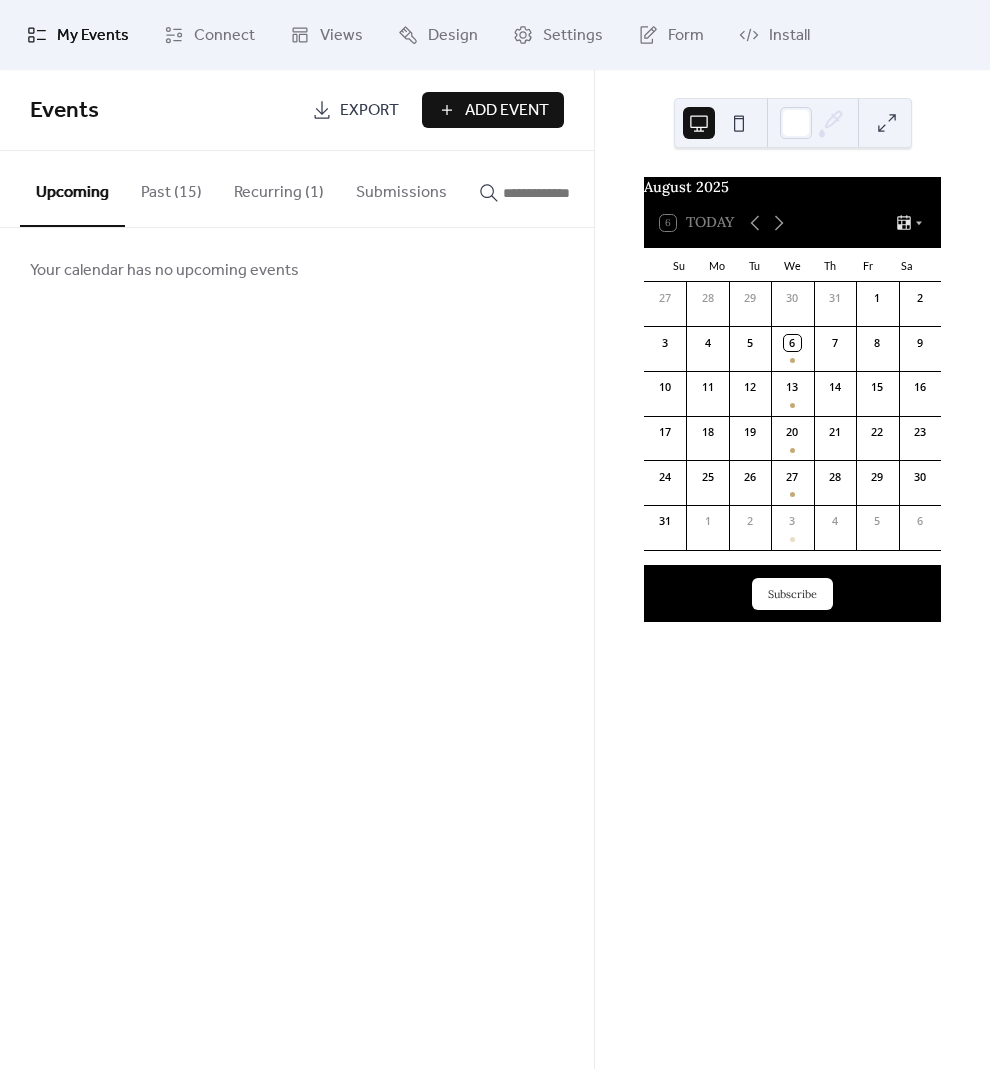 click on "Recurring (1)" at bounding box center (279, 188) 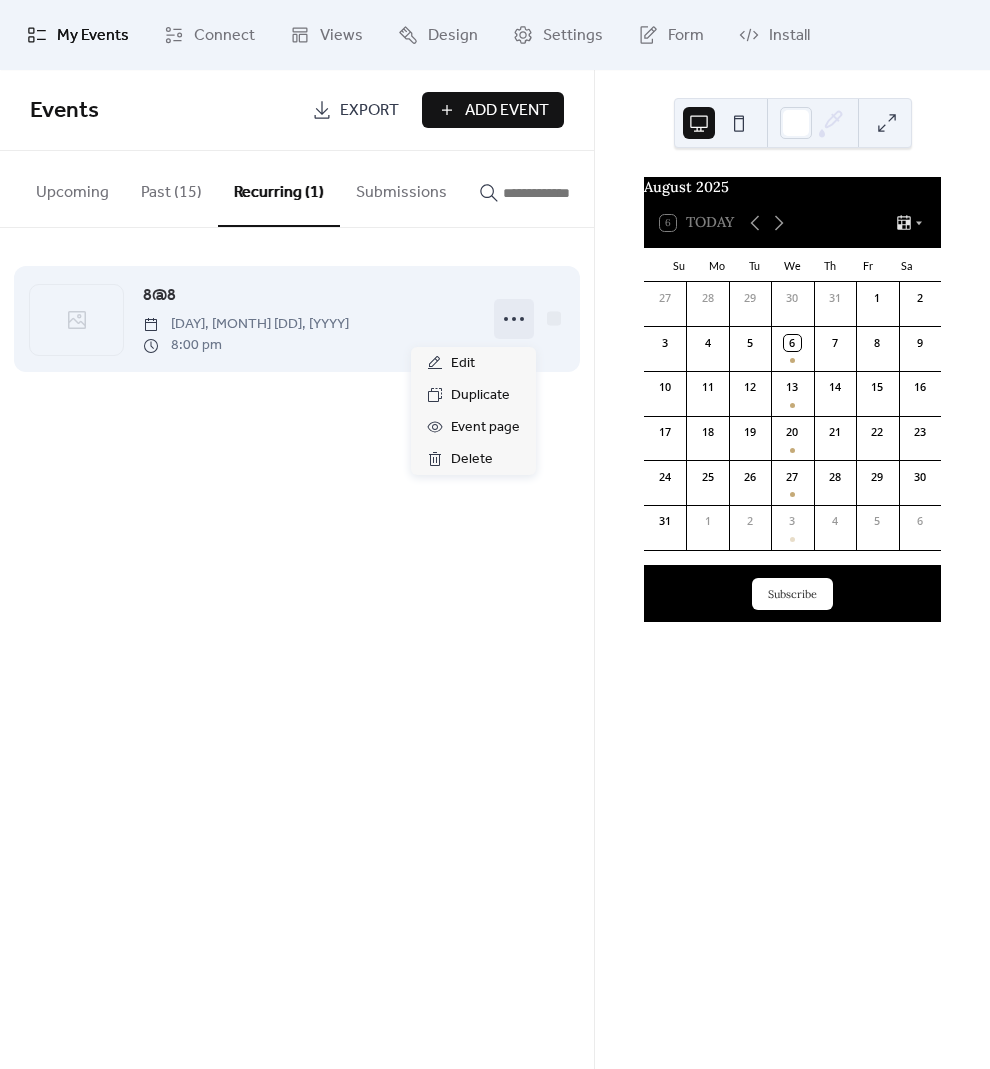 click 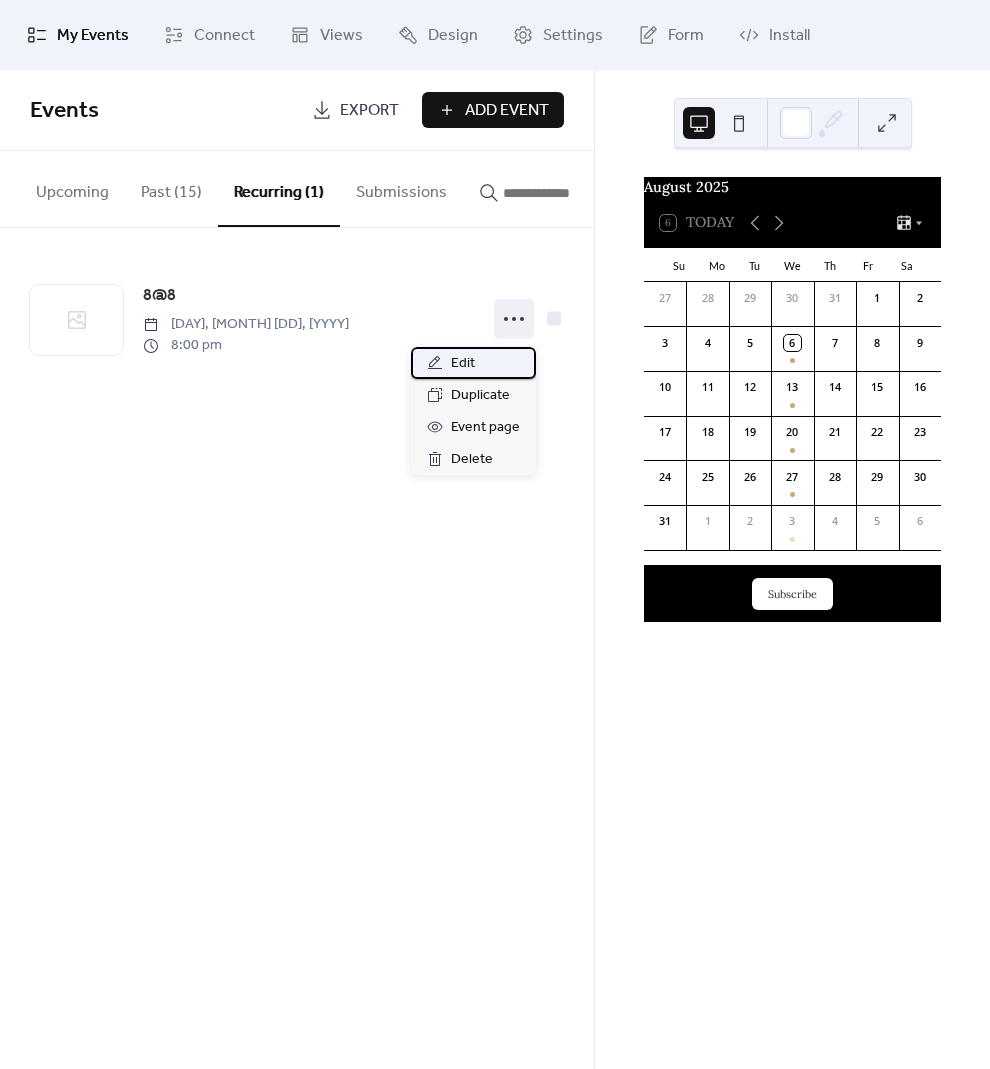 click on "Edit" at bounding box center [473, 363] 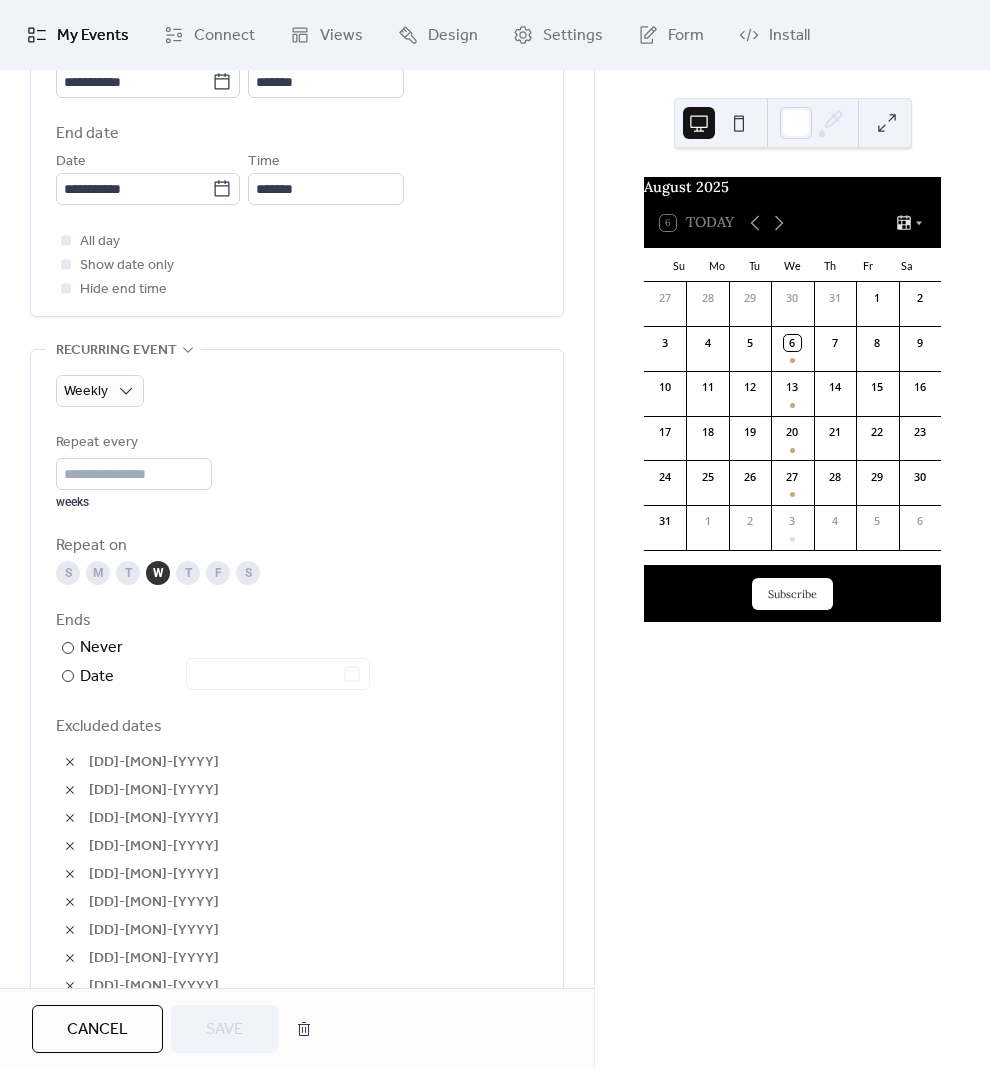 scroll, scrollTop: 1410, scrollLeft: 0, axis: vertical 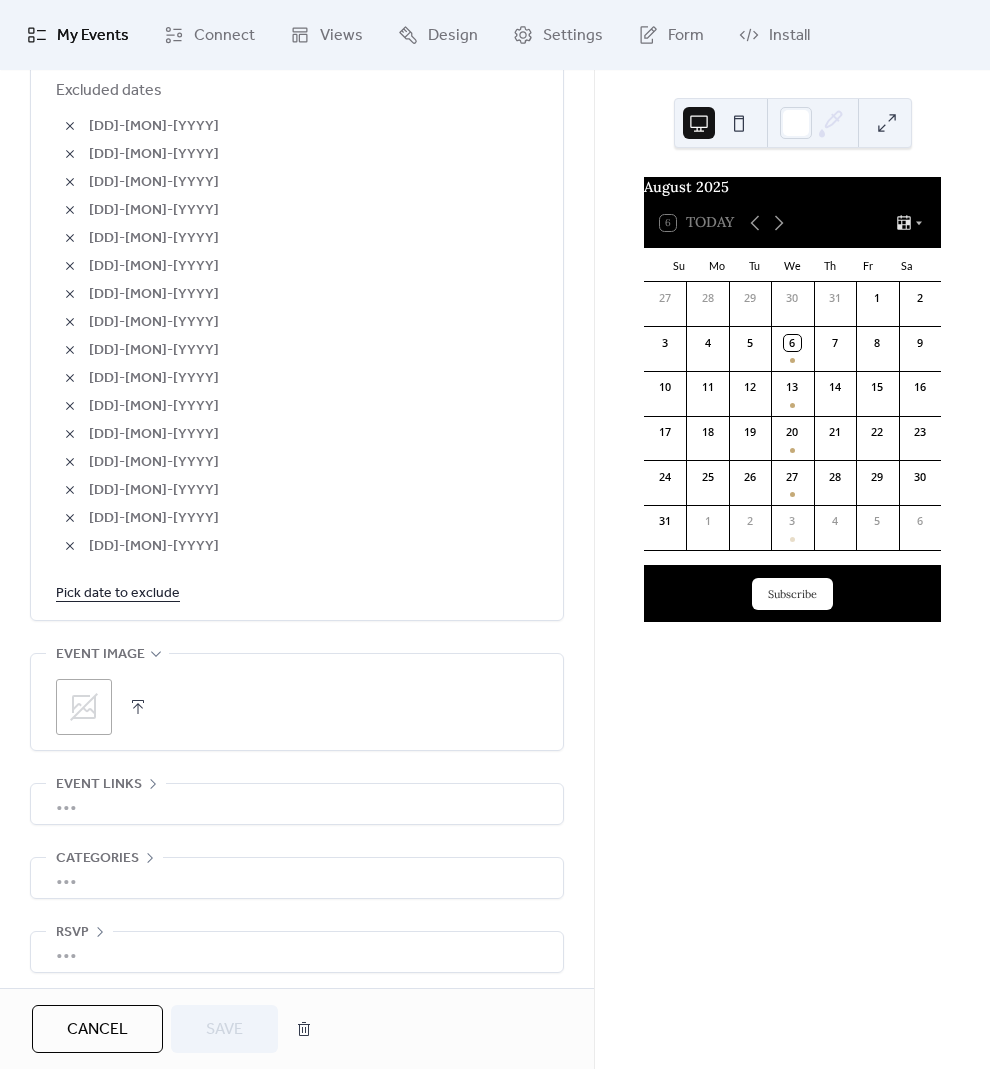 click on "Pick date to exclude" at bounding box center (118, 592) 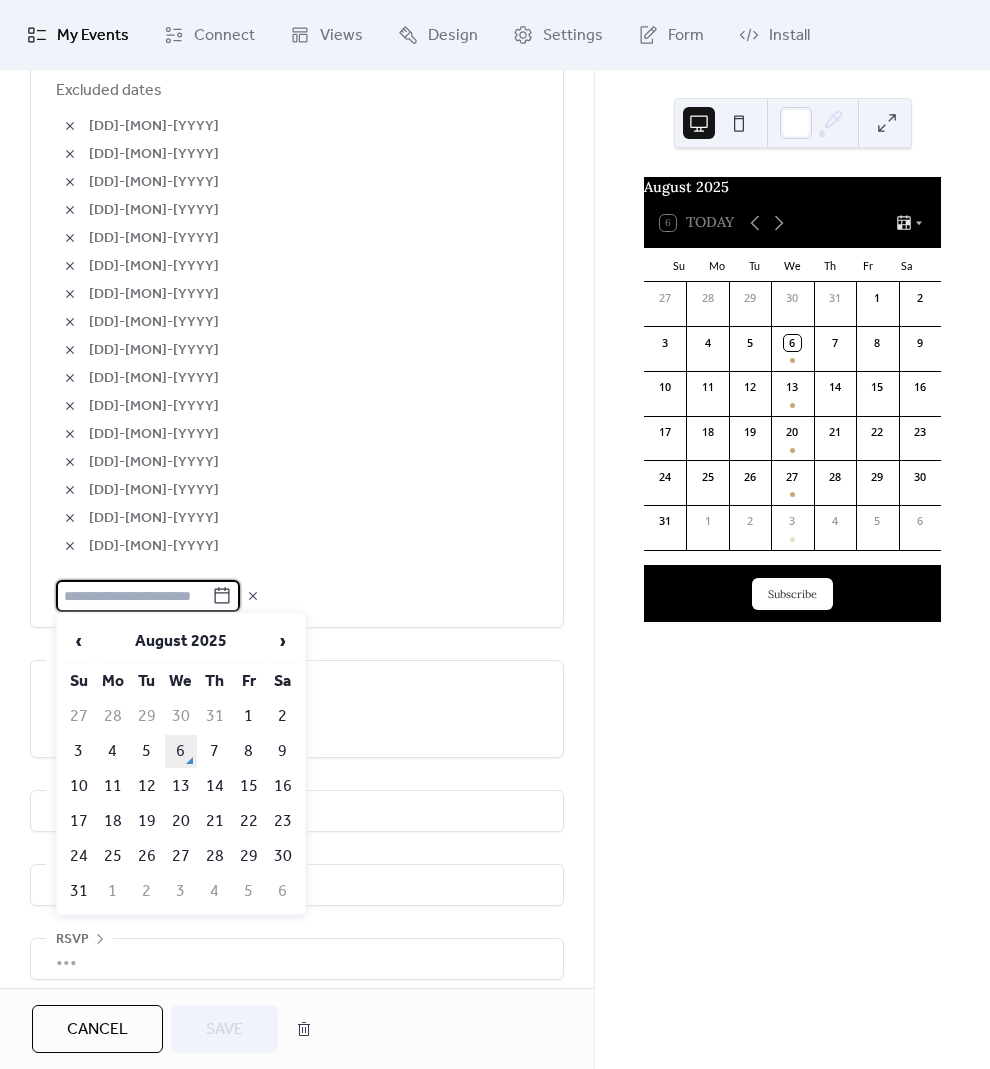 click on "6" at bounding box center (181, 751) 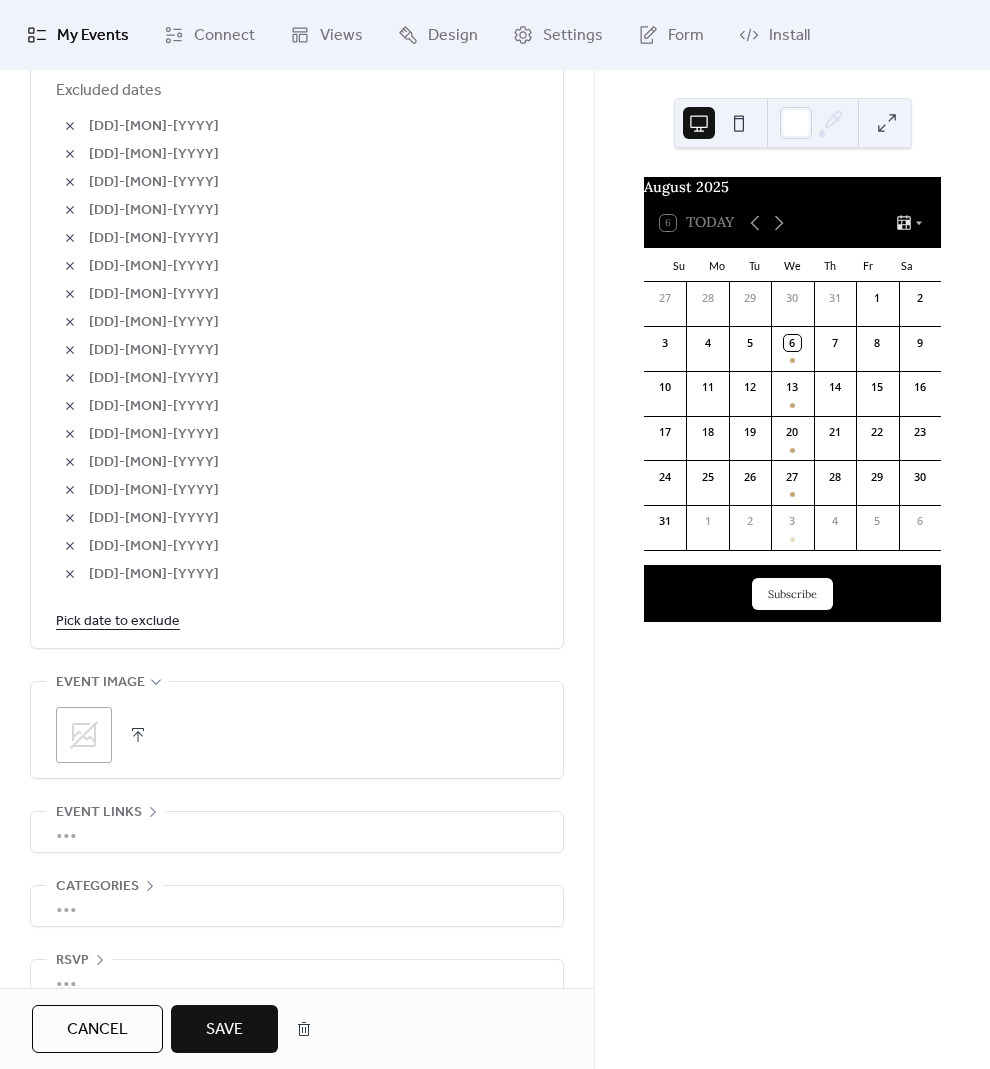 click on "Pick date to exclude" at bounding box center (118, 620) 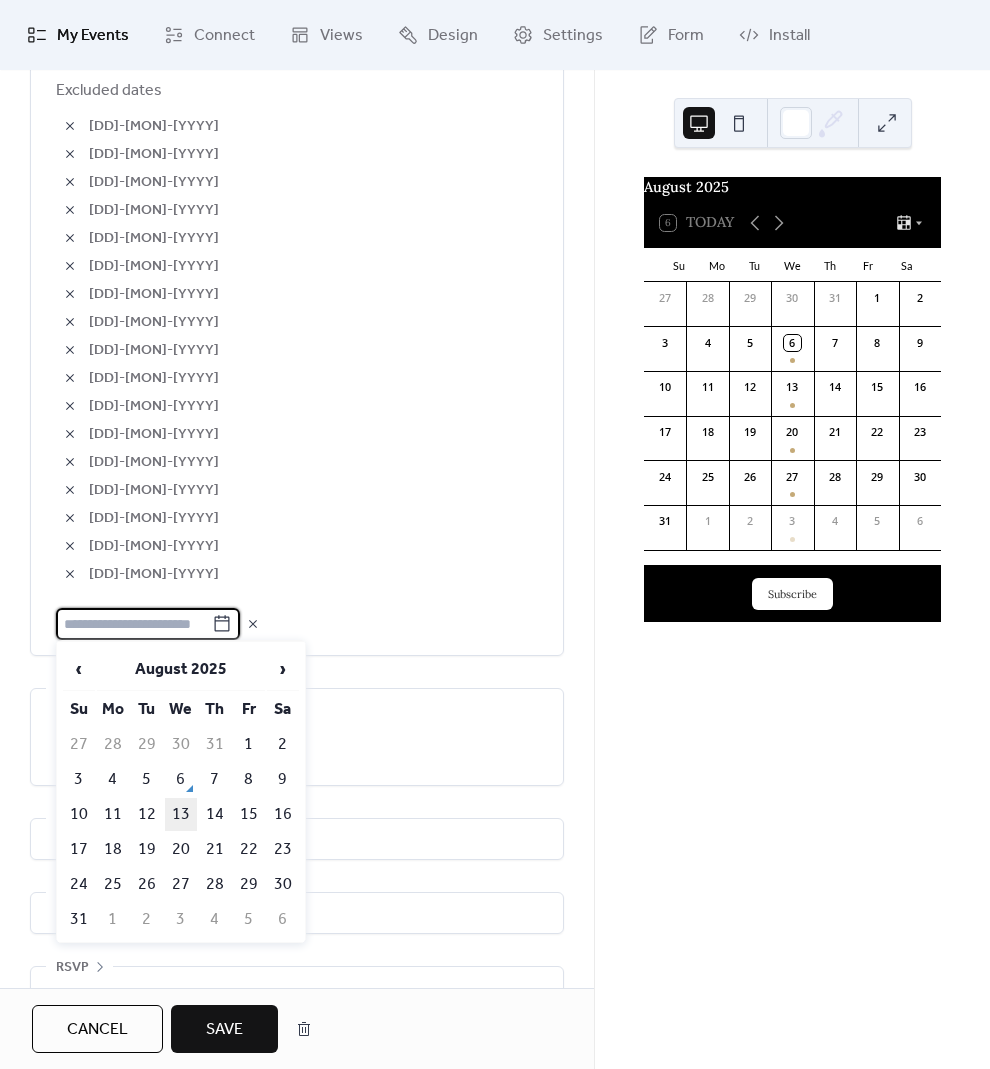 click on "13" at bounding box center [181, 814] 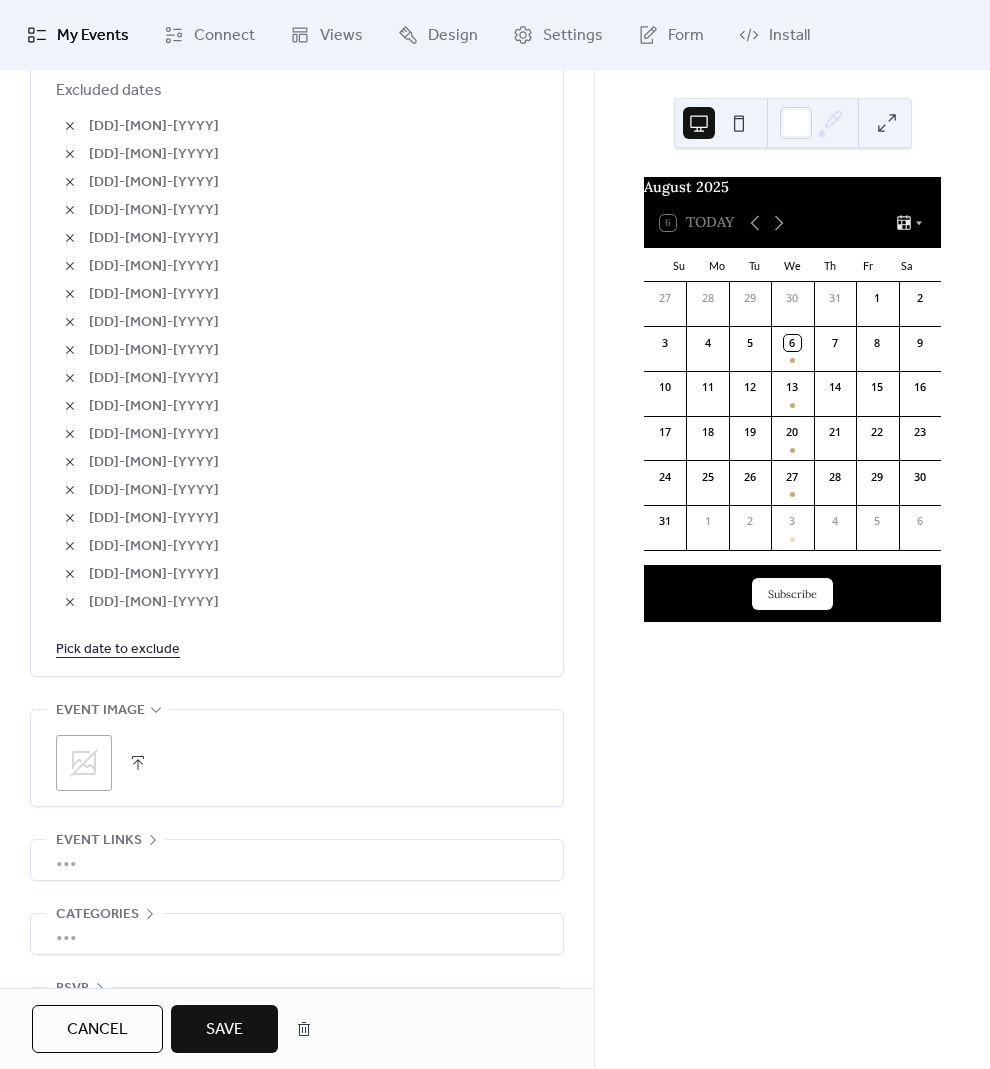 click on "Pick date to exclude" at bounding box center [118, 648] 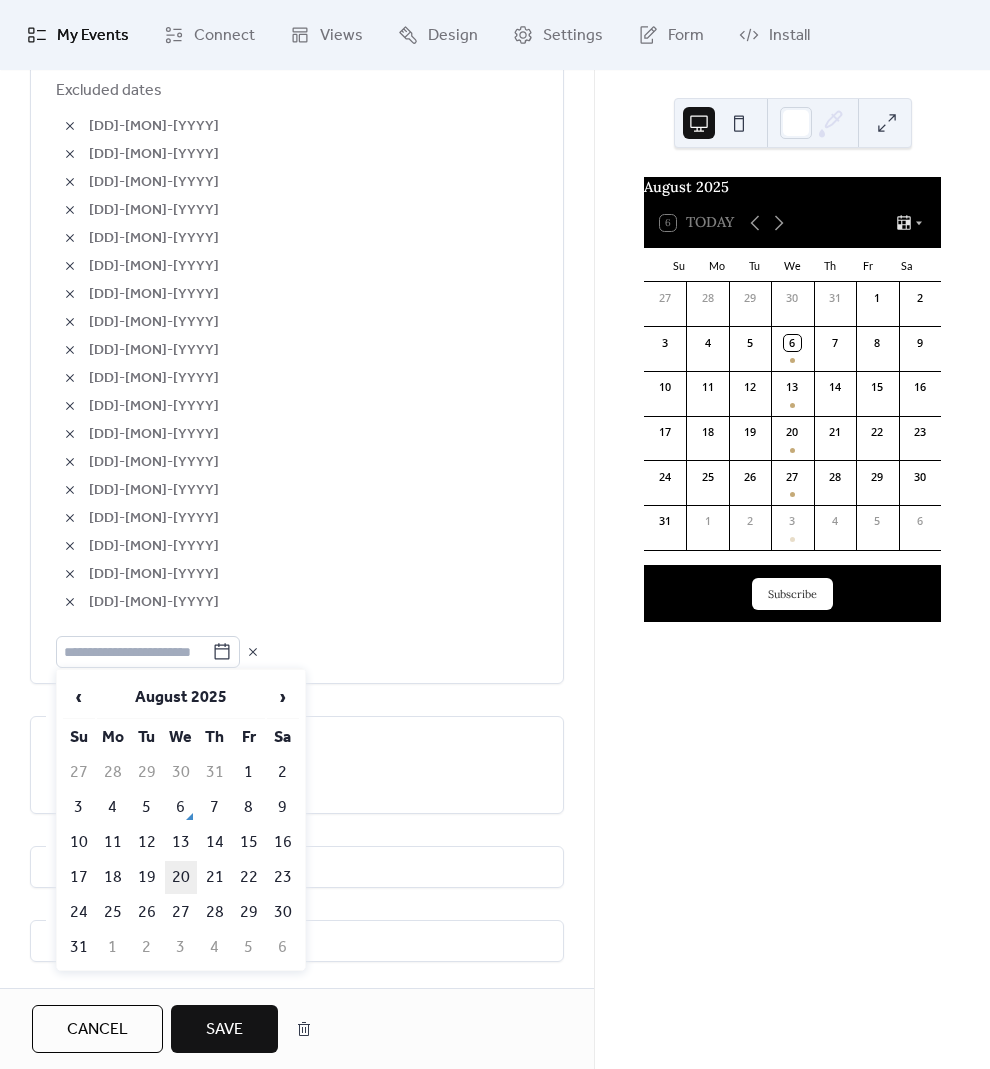 click on "20" at bounding box center [181, 877] 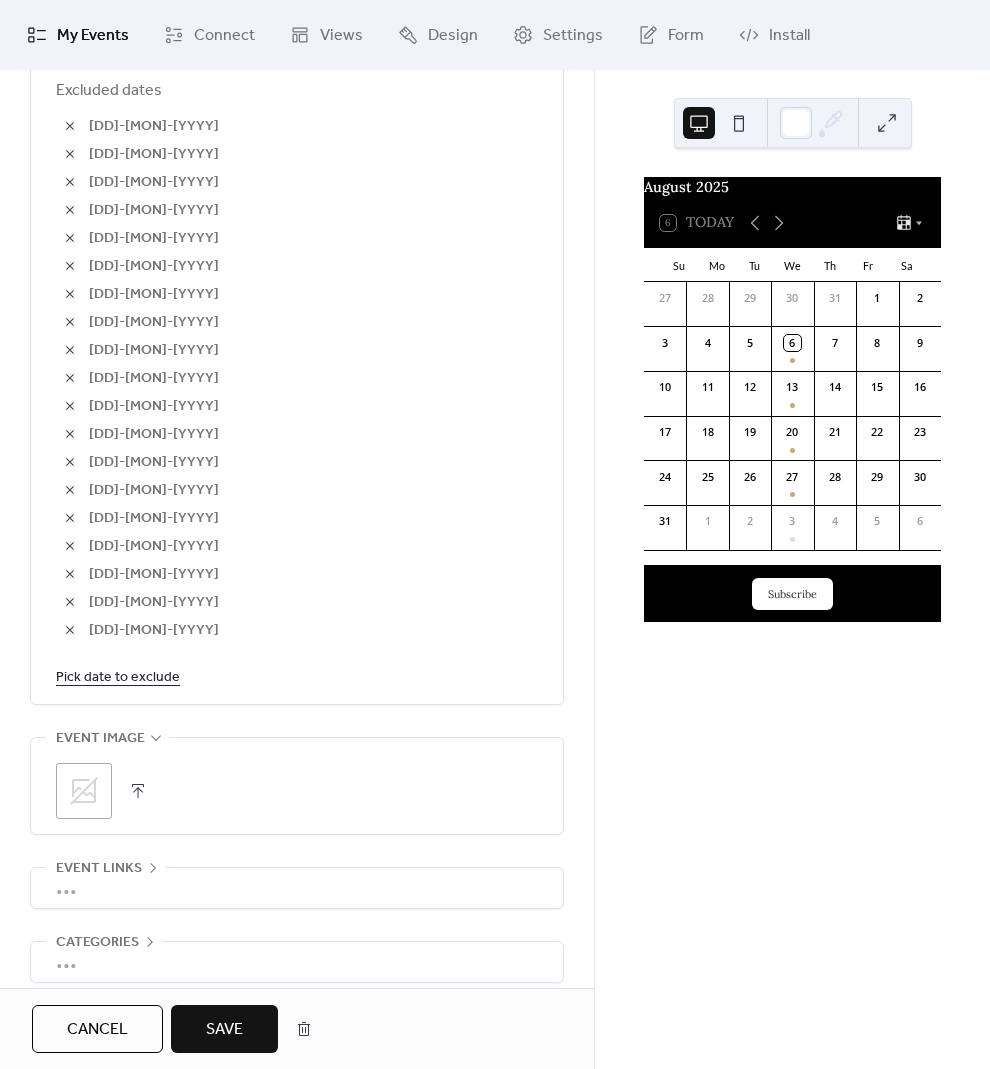 click on "Pick date to exclude" at bounding box center [118, 676] 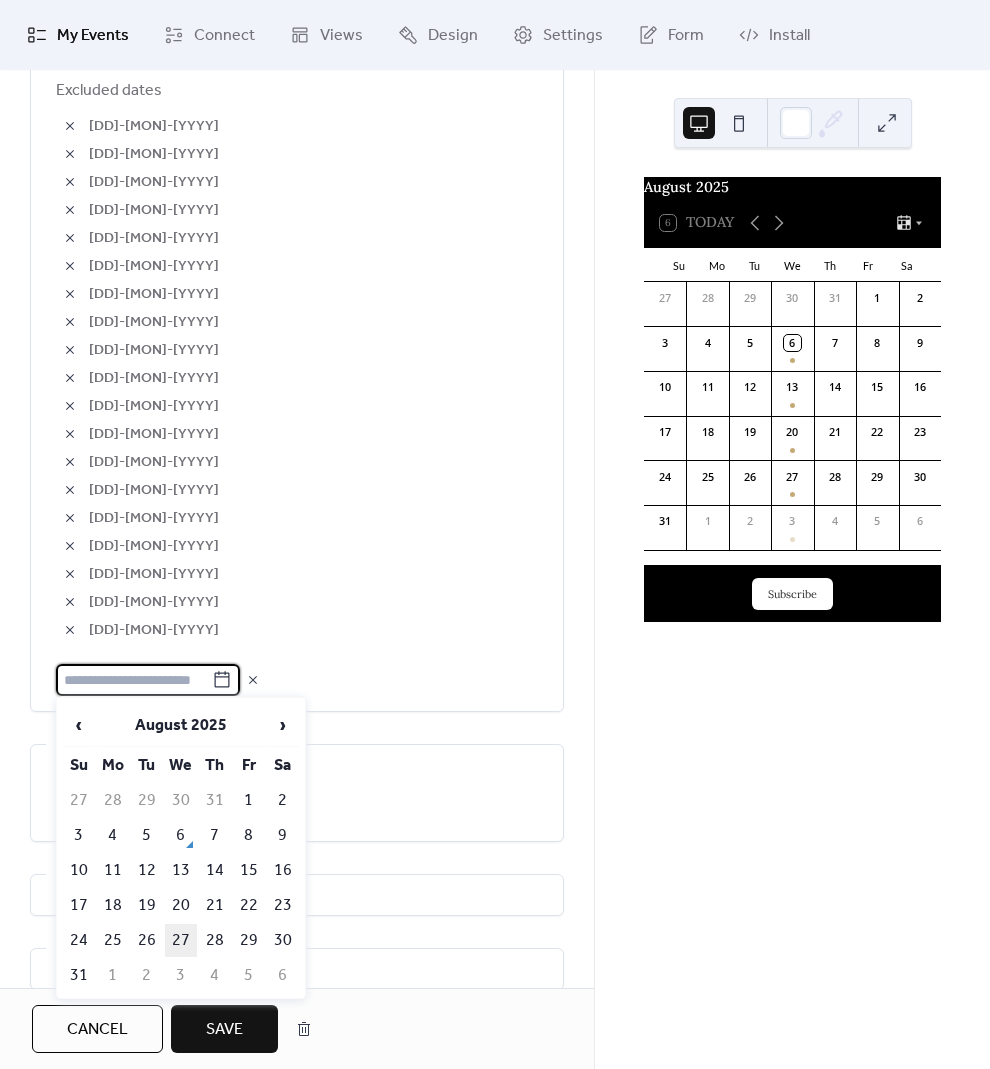 click on "27" at bounding box center (181, 940) 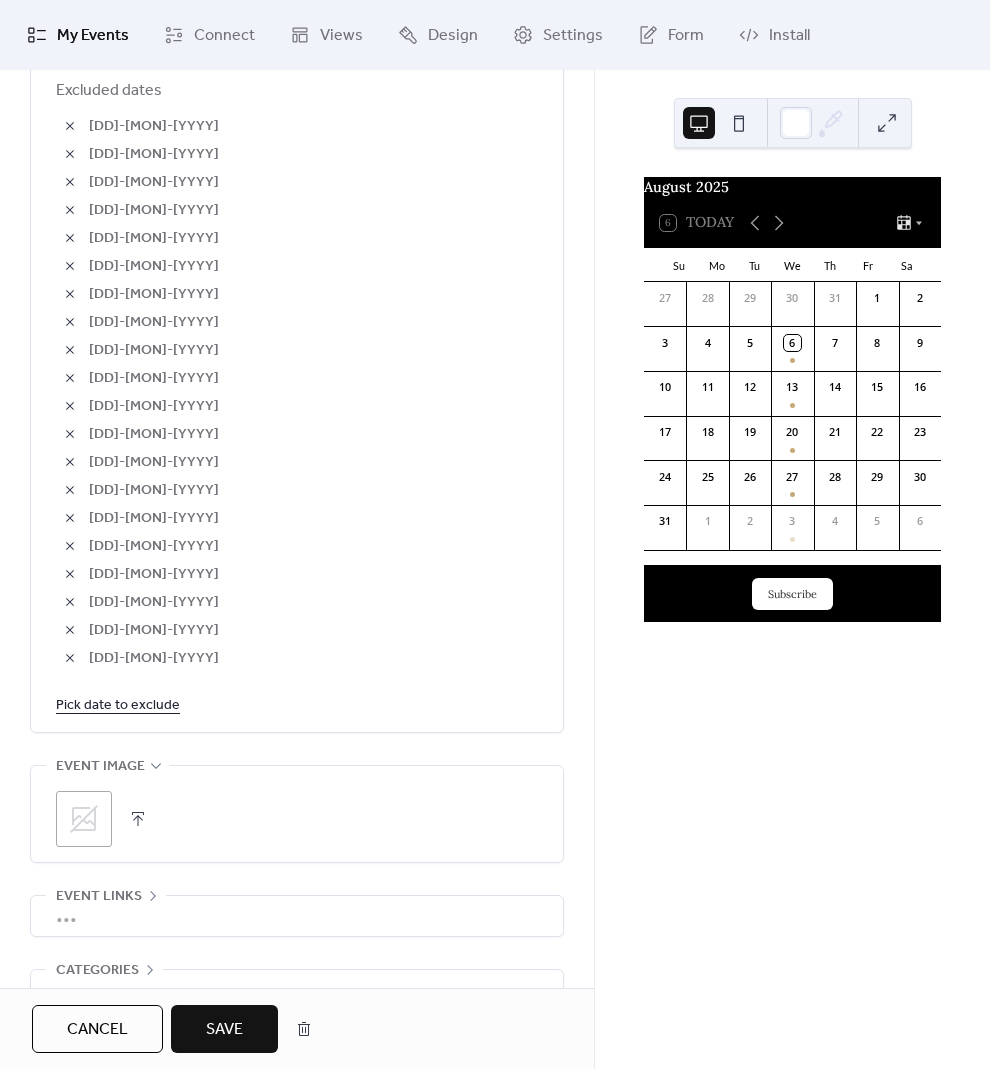 click on "Save" at bounding box center (224, 1030) 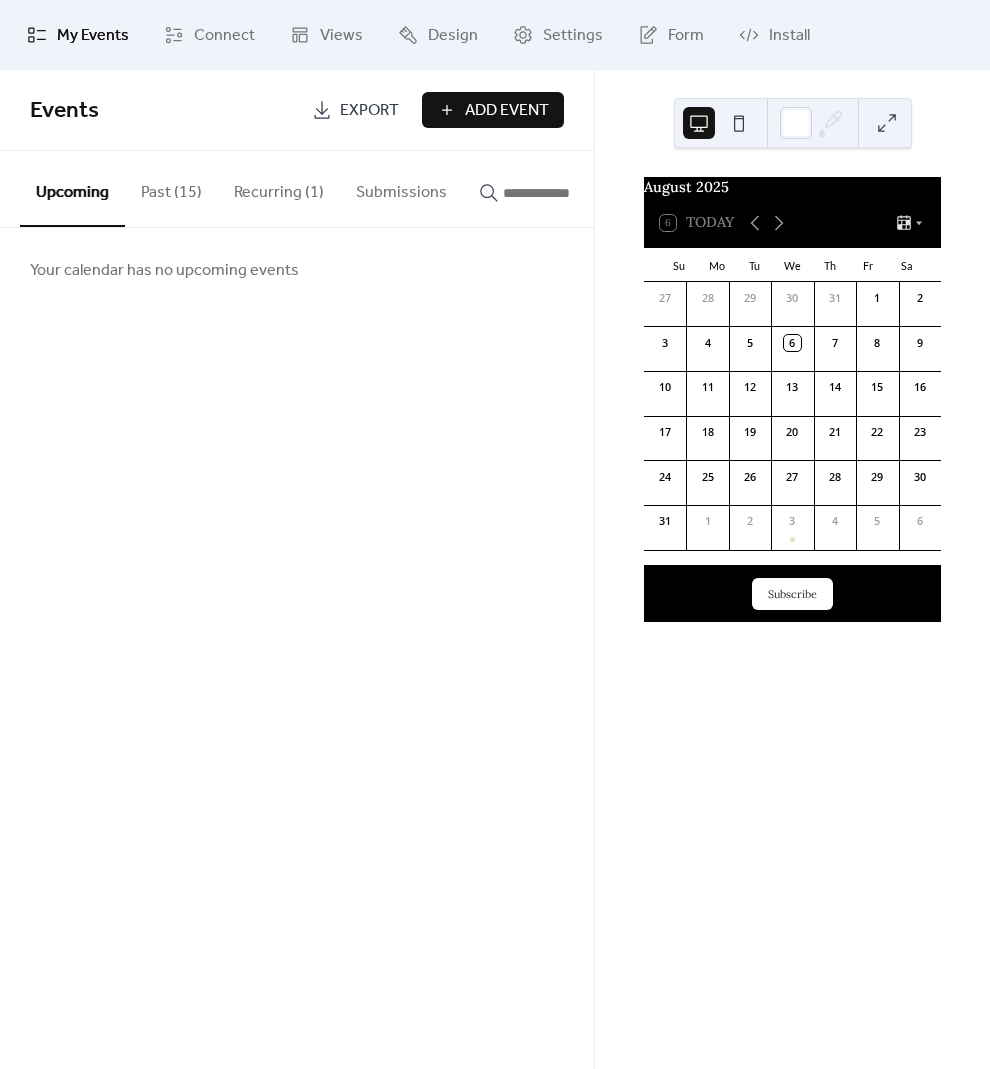 click on "Add Event" at bounding box center (507, 111) 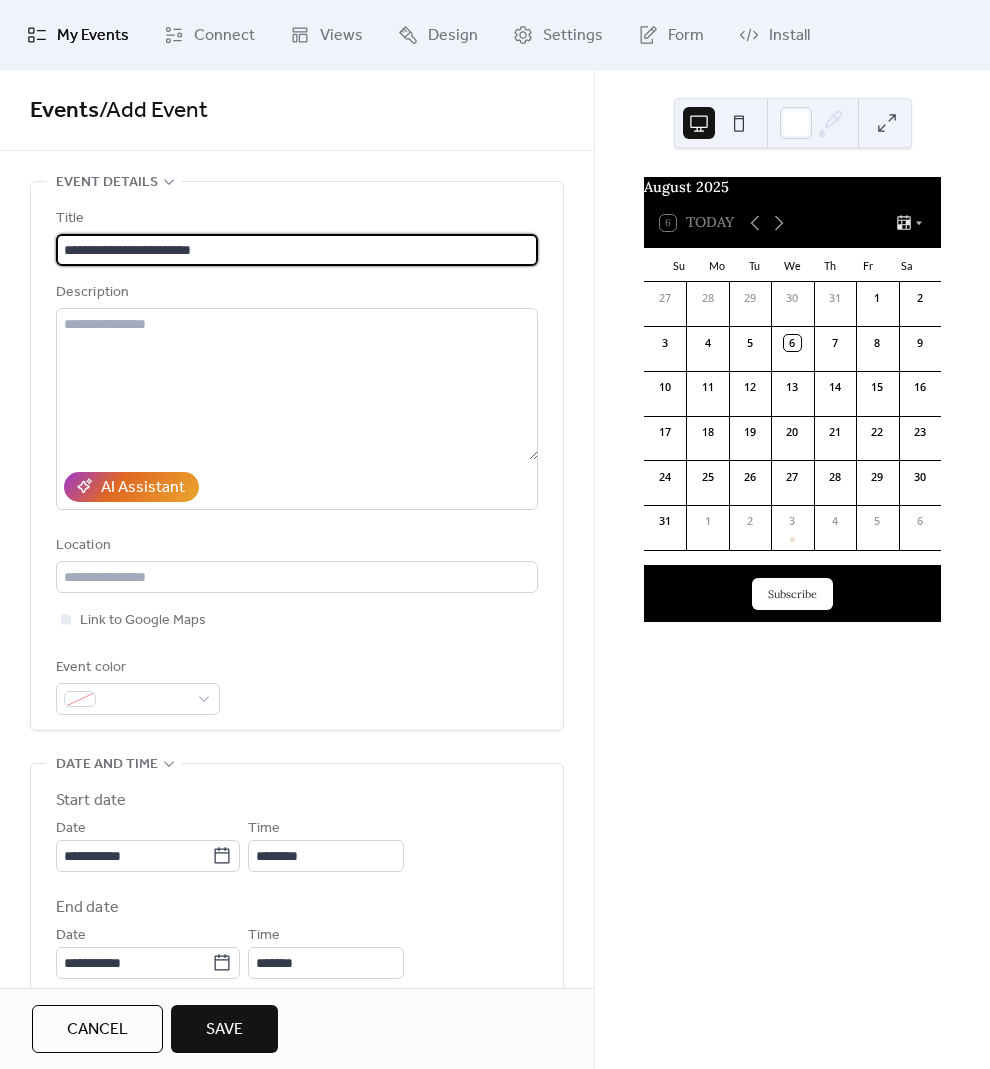 type on "**********" 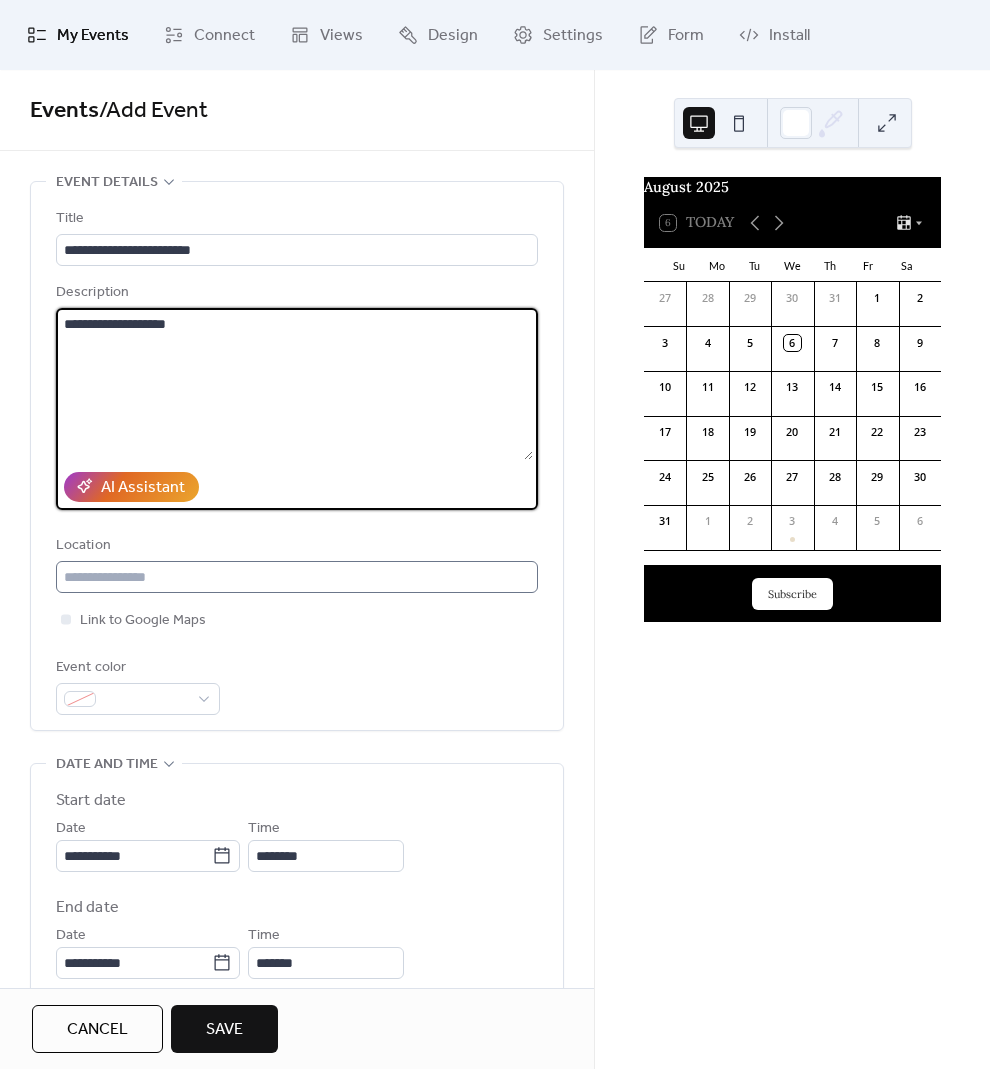 type on "**********" 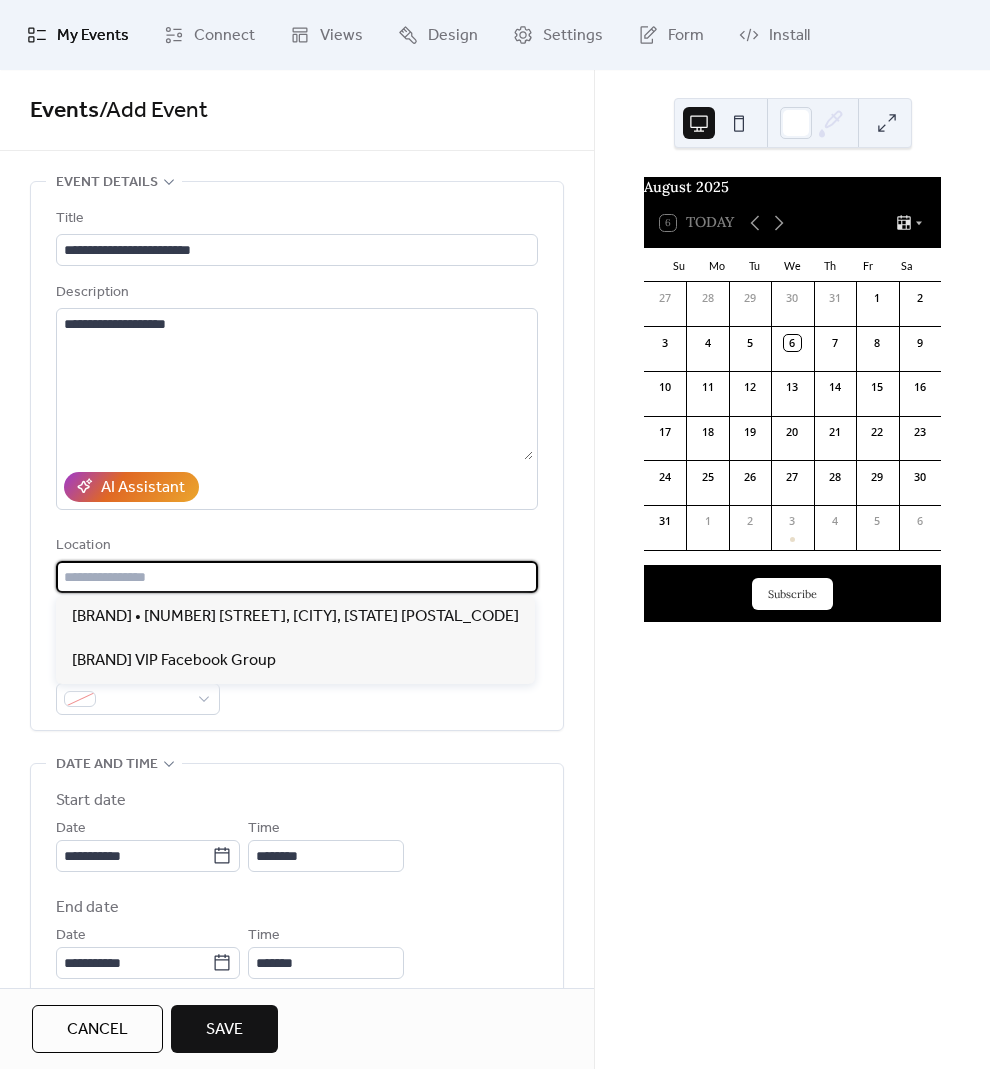 click at bounding box center (297, 577) 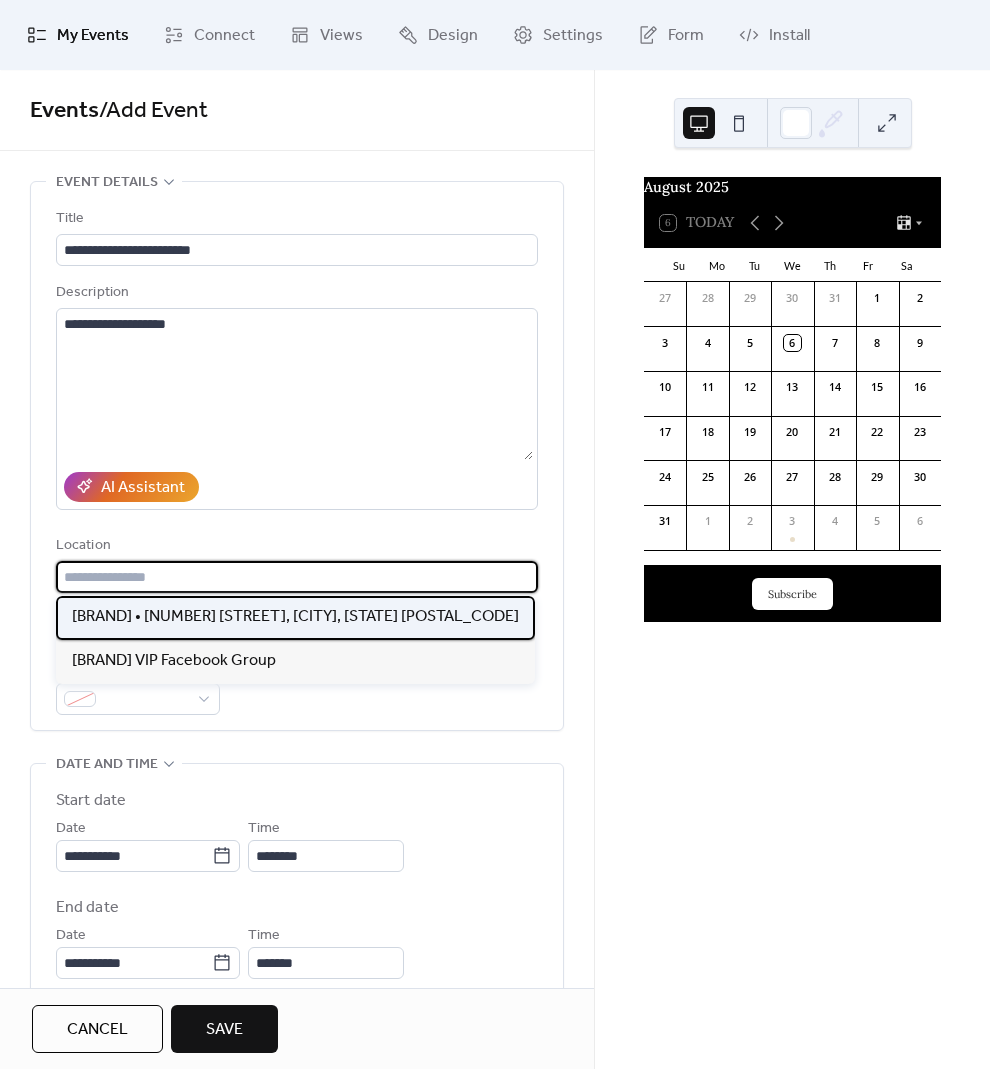 click on "[BRAND] • [NUMBER] [STREET], [CITY], [STATE] [POSTAL_CODE]" at bounding box center [295, 617] 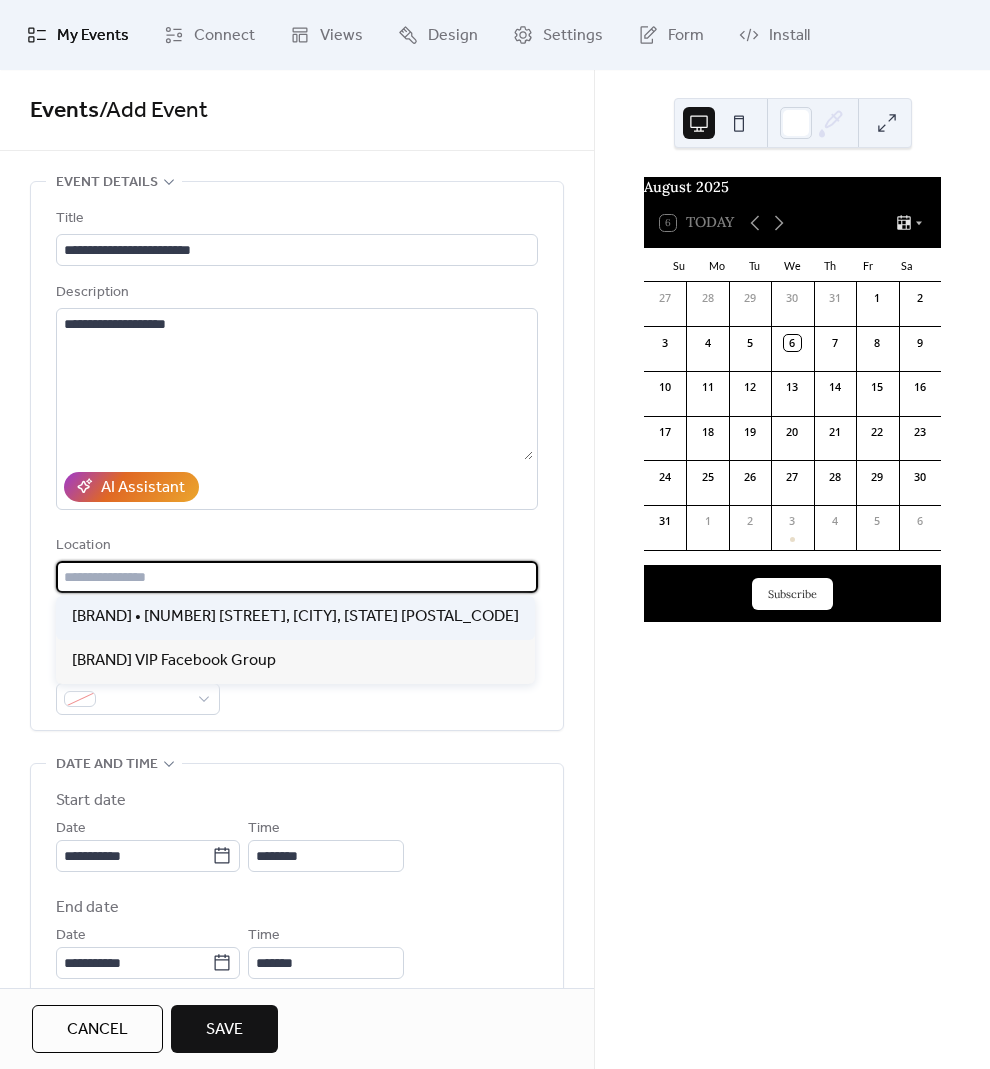 type on "**********" 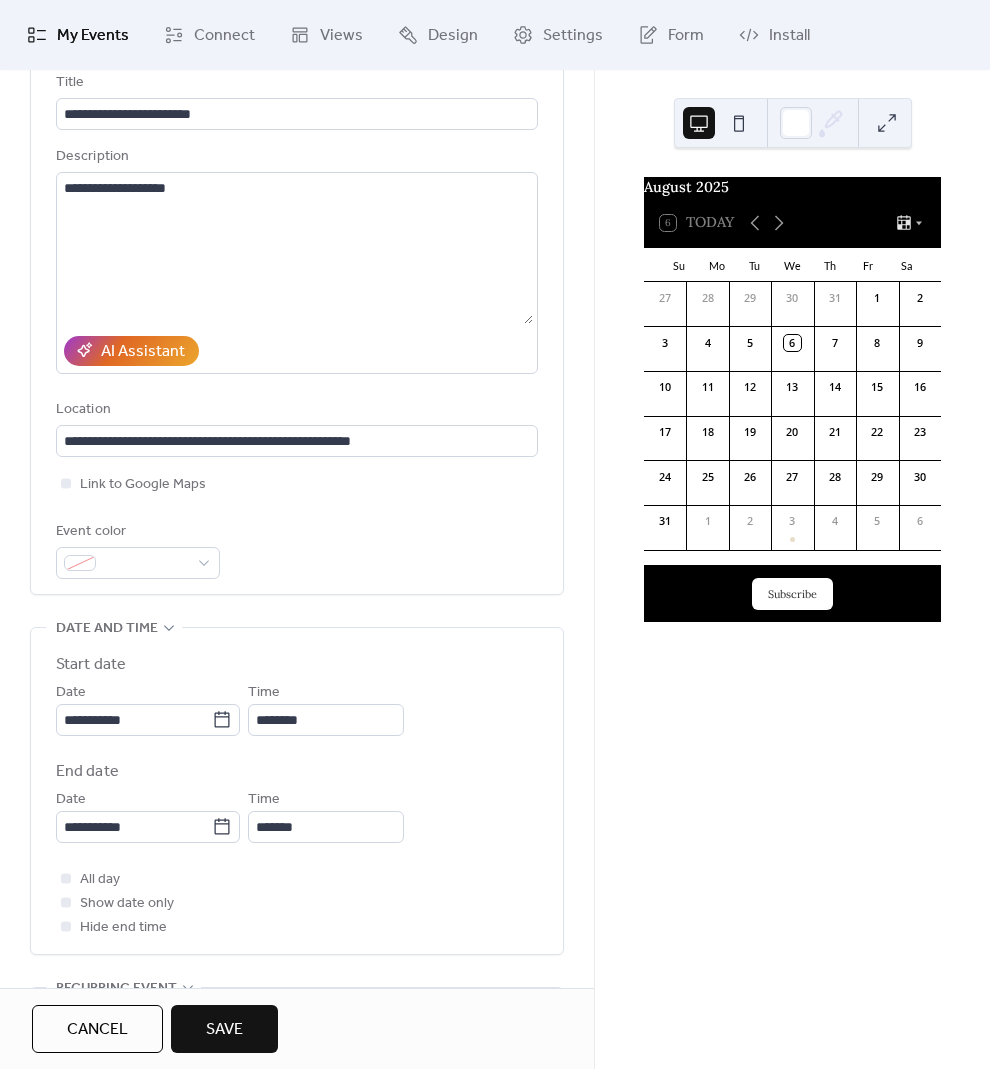 scroll, scrollTop: 234, scrollLeft: 0, axis: vertical 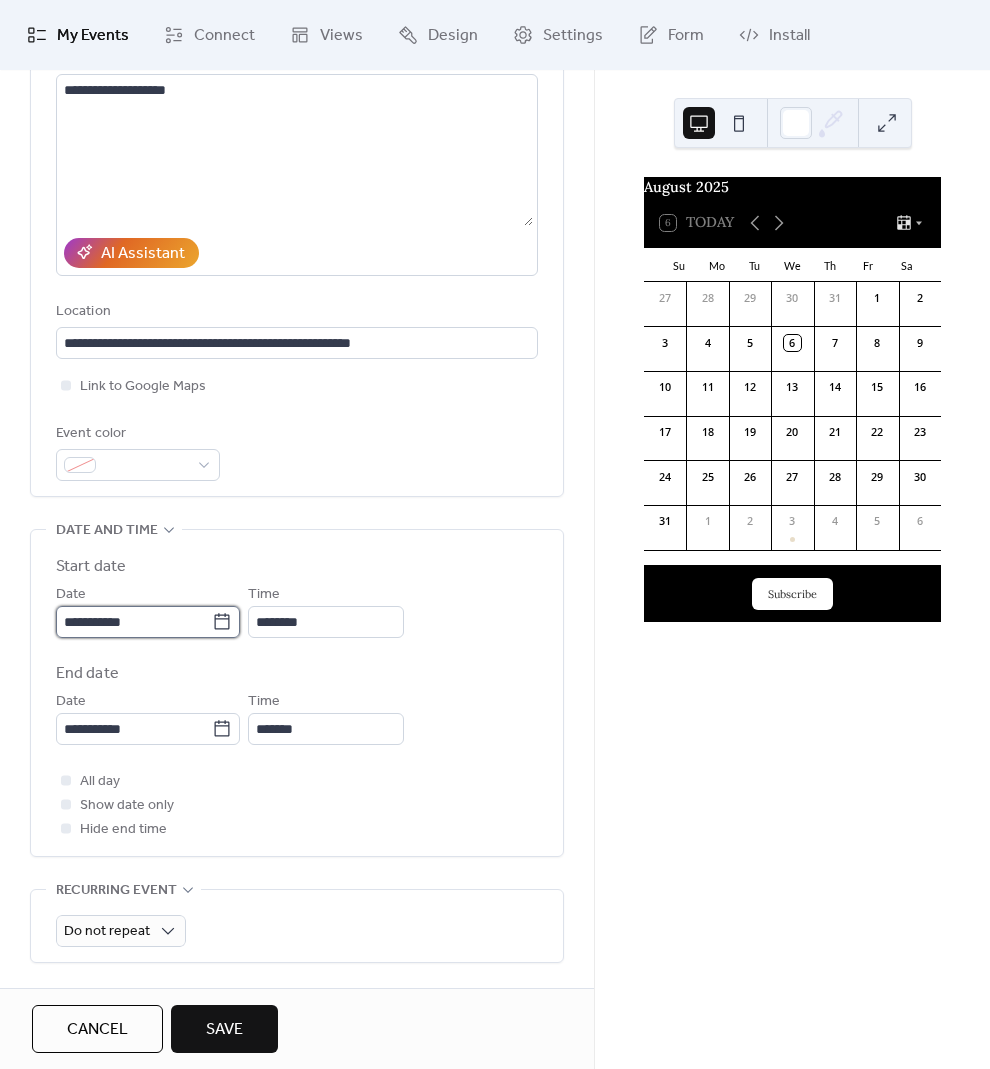 click on "**********" at bounding box center (134, 622) 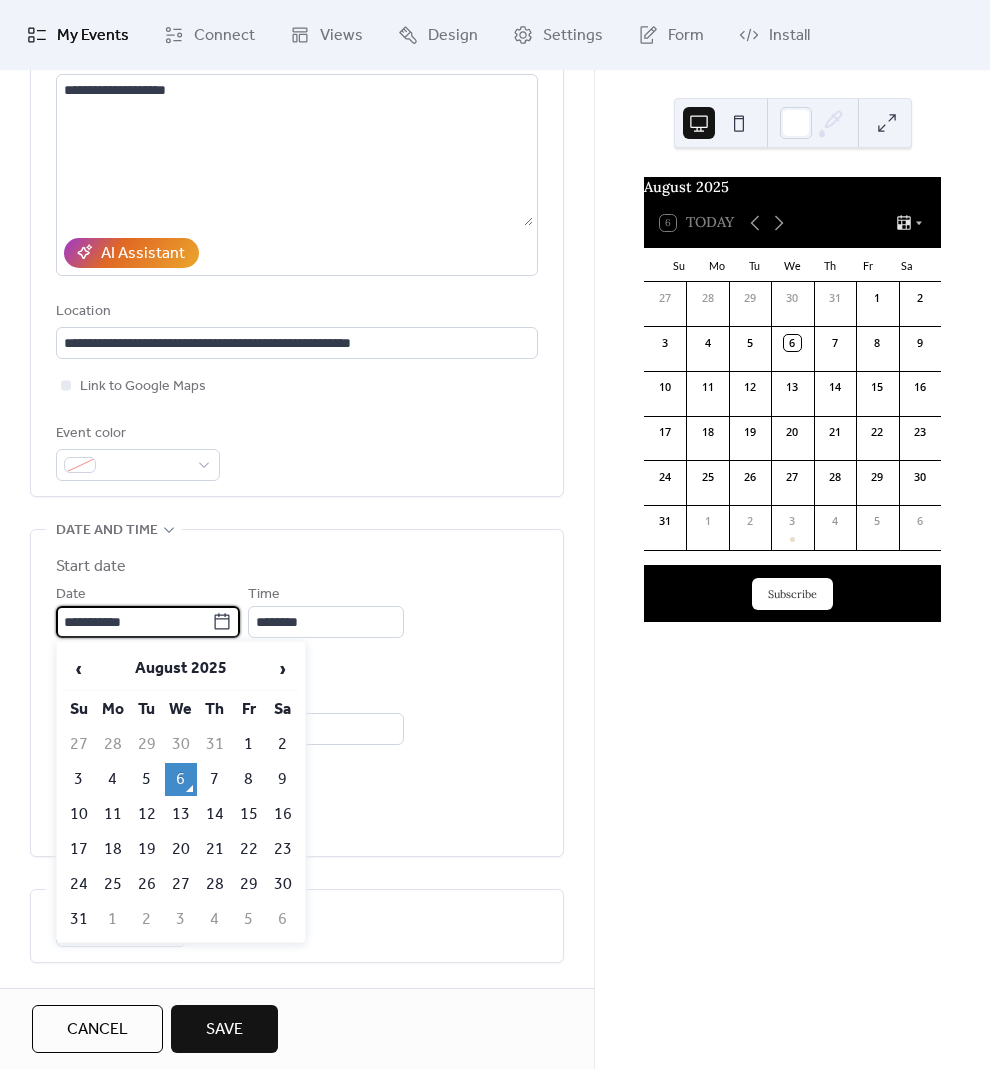 click on "**********" at bounding box center [134, 622] 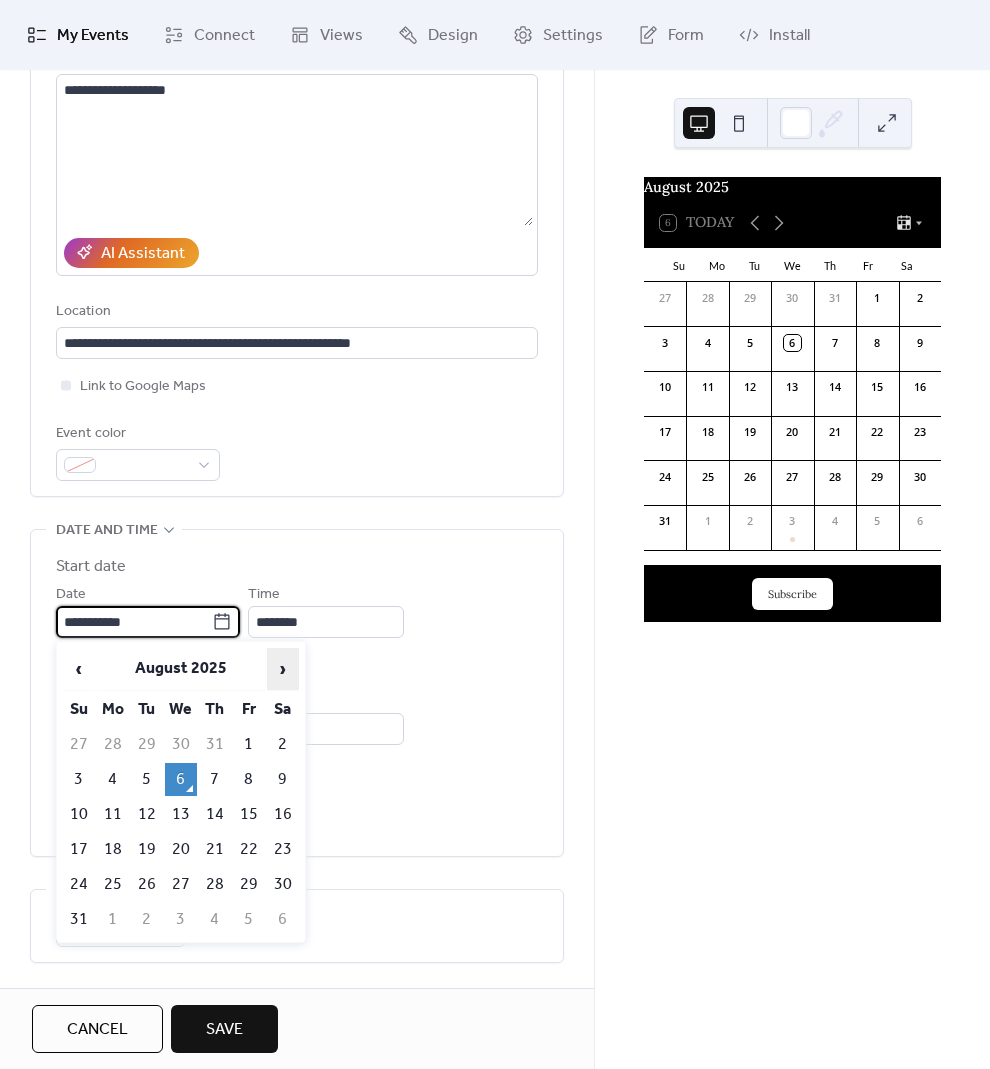 click on "›" at bounding box center (283, 669) 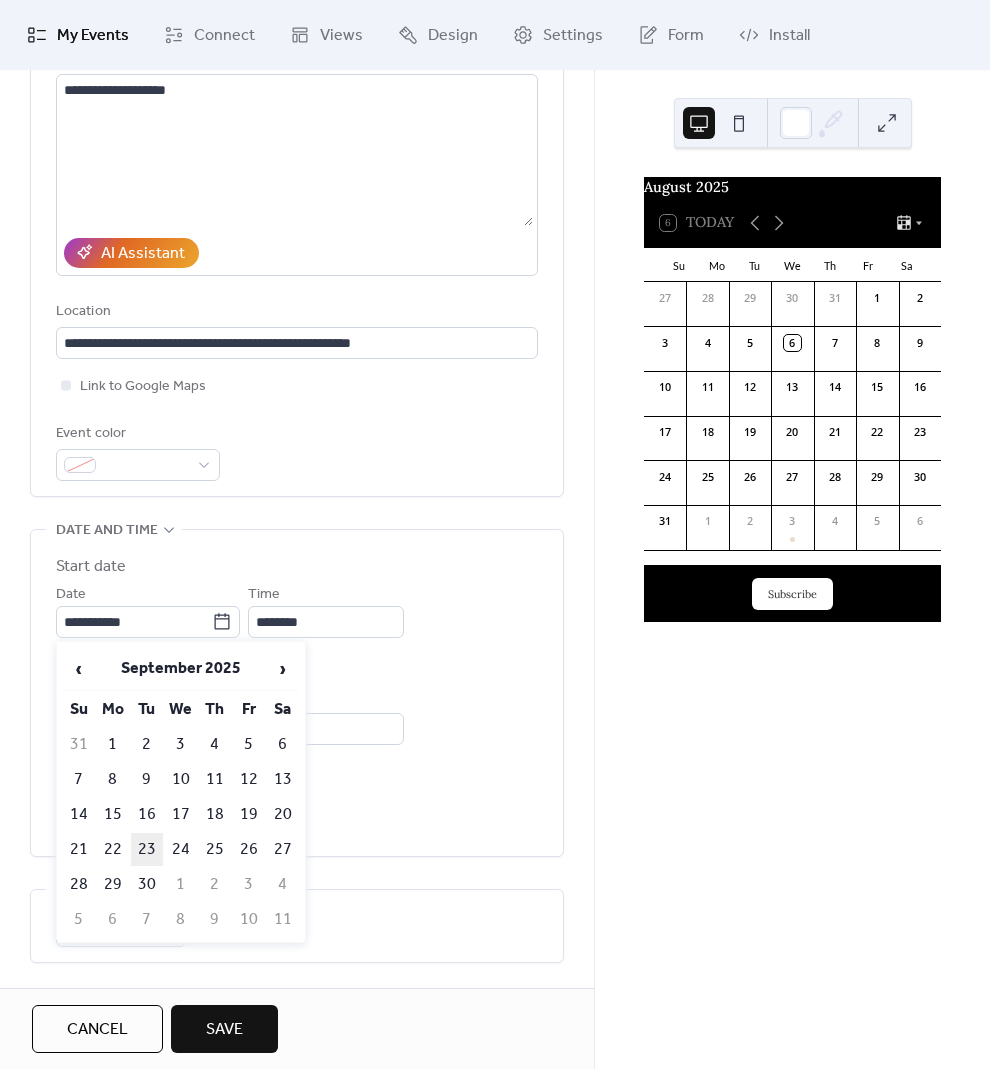 click on "23" at bounding box center [147, 849] 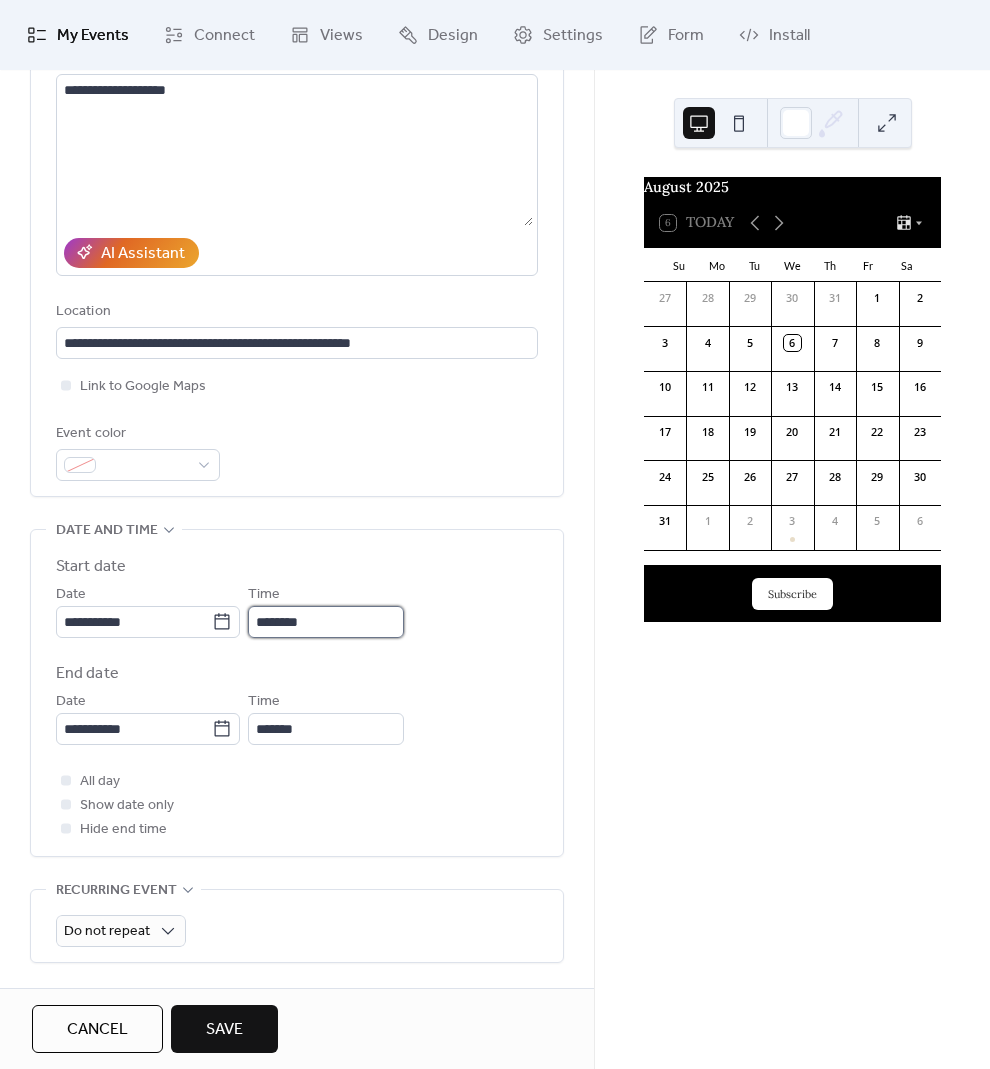 click on "********" at bounding box center [326, 622] 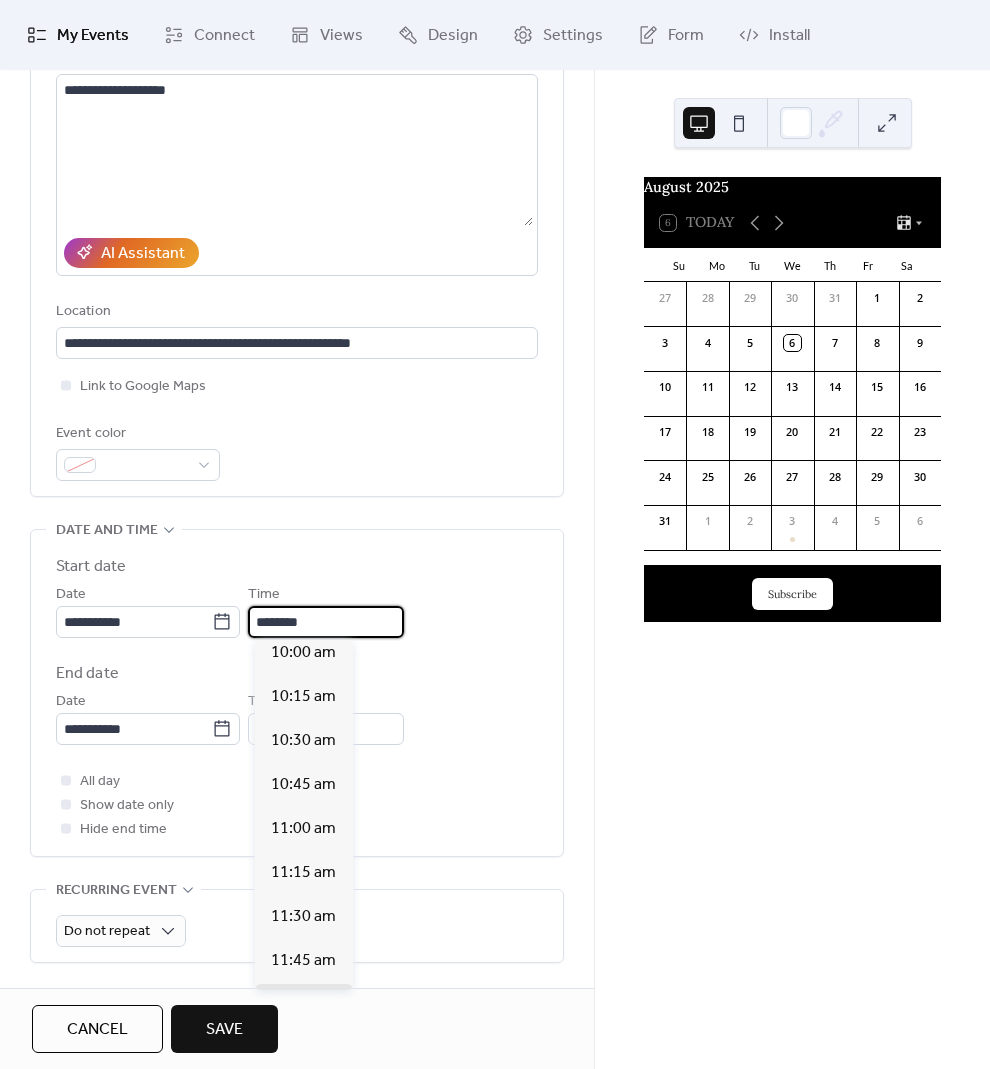 scroll, scrollTop: 1758, scrollLeft: 0, axis: vertical 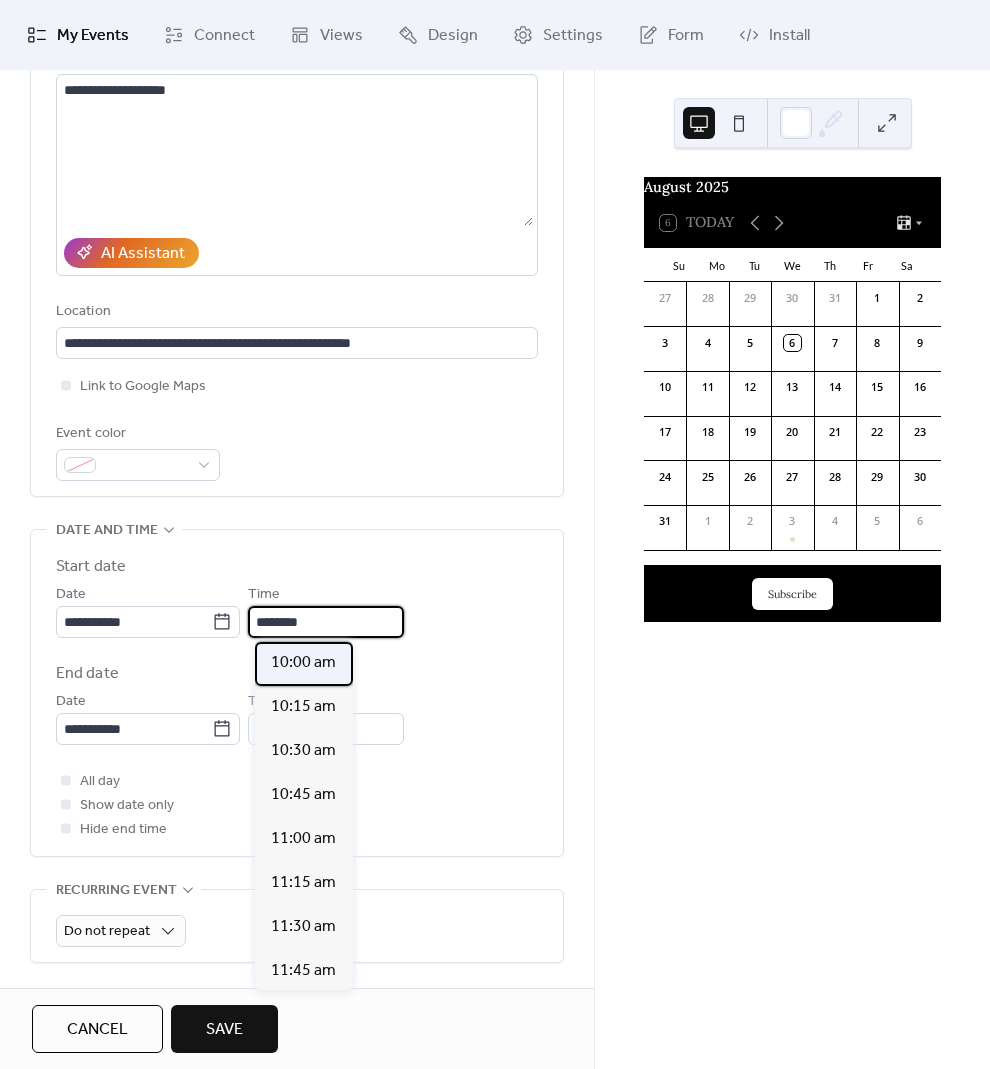 click on "10:00 am" at bounding box center (303, 663) 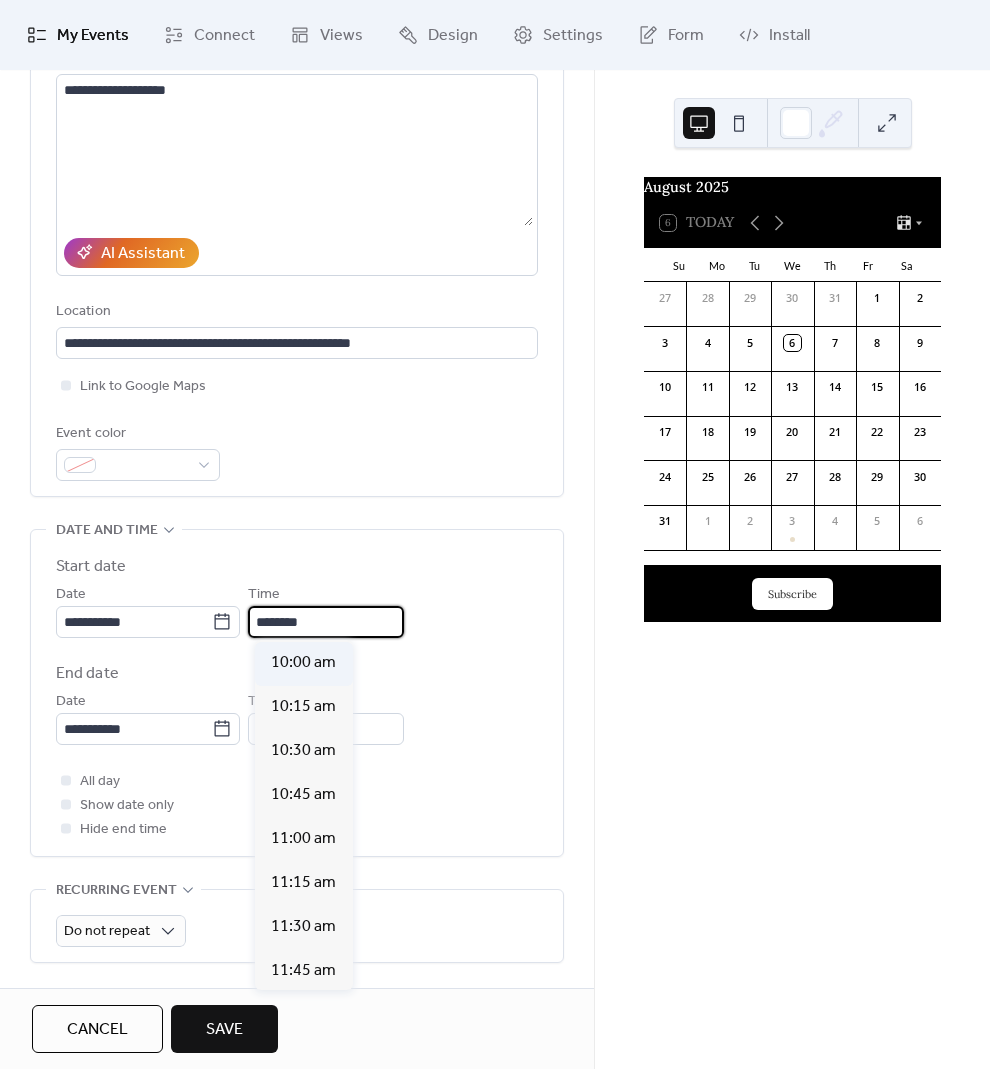 type on "********" 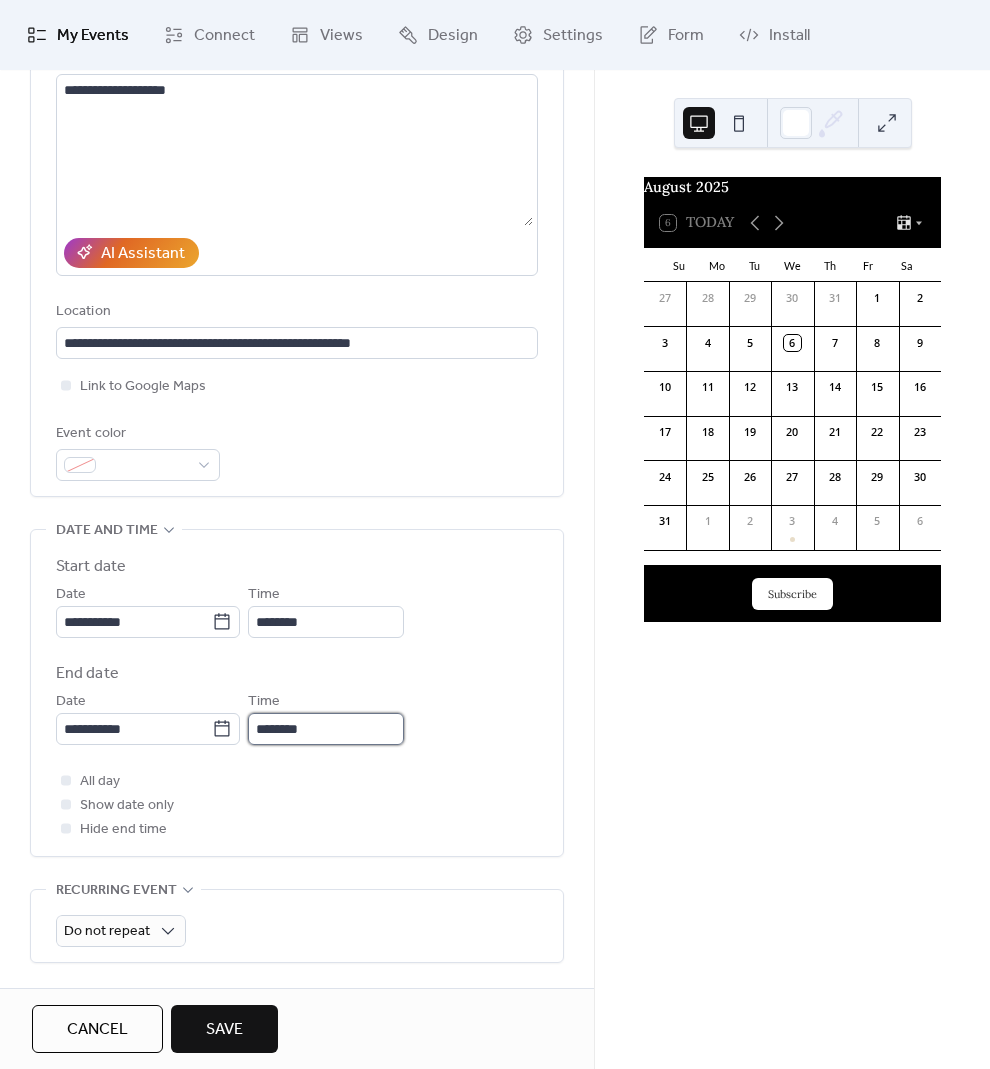 click on "********" at bounding box center (326, 729) 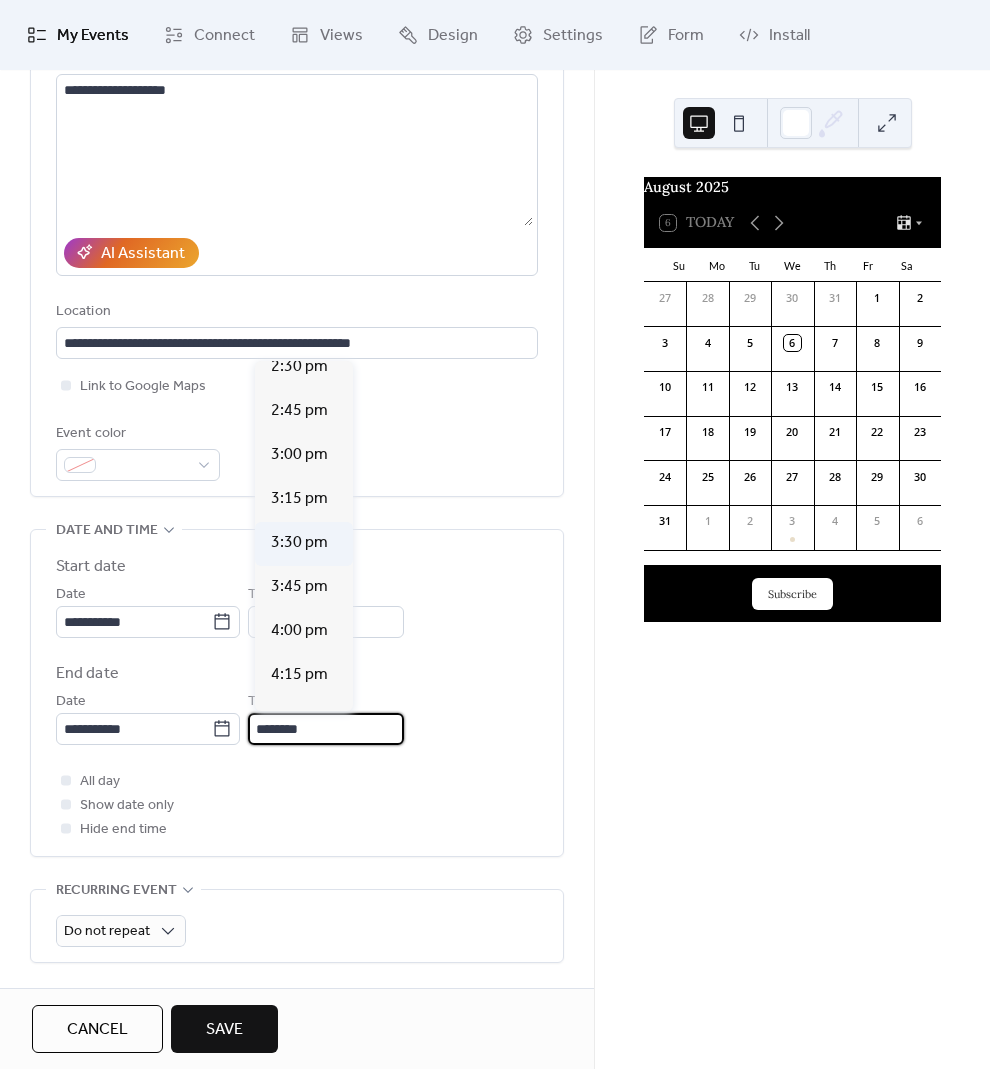 scroll, scrollTop: 775, scrollLeft: 0, axis: vertical 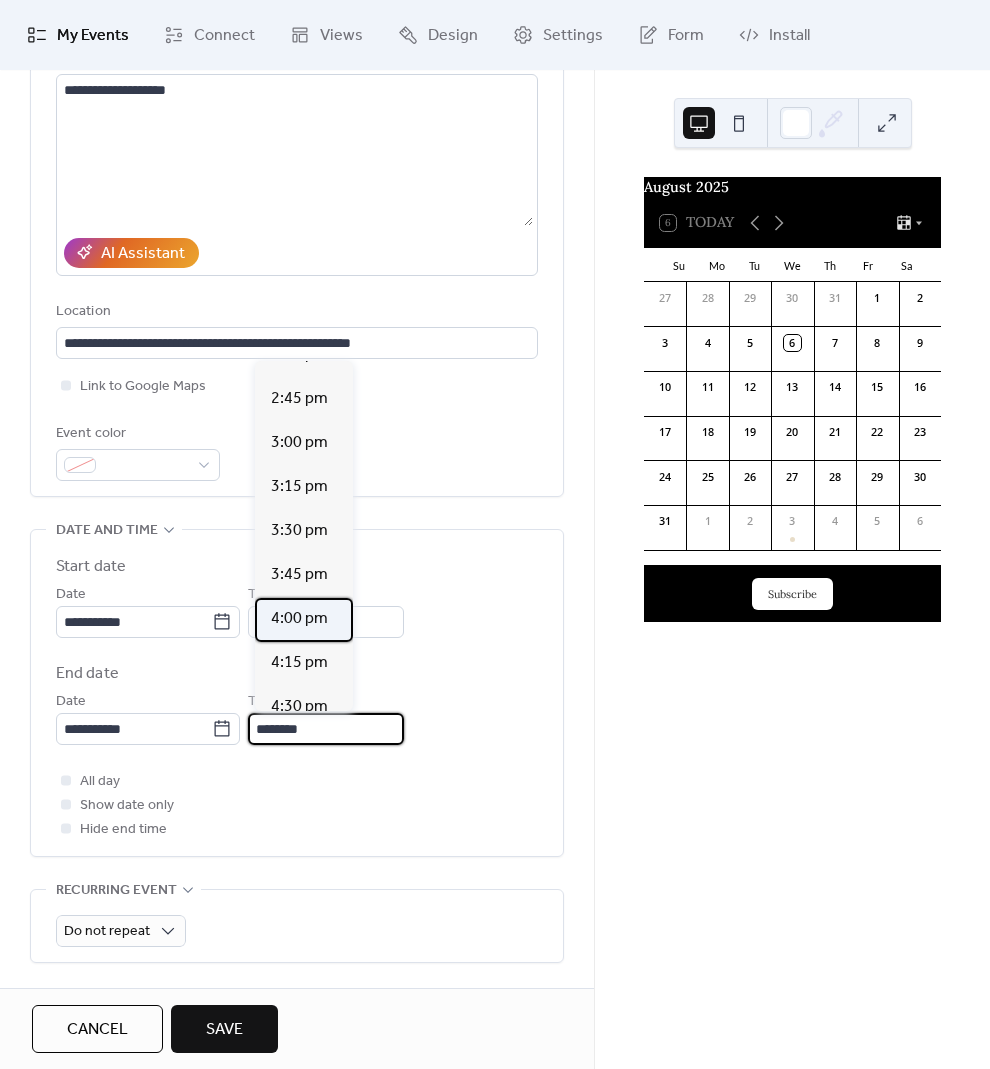 click on "4:00 pm" at bounding box center (299, 619) 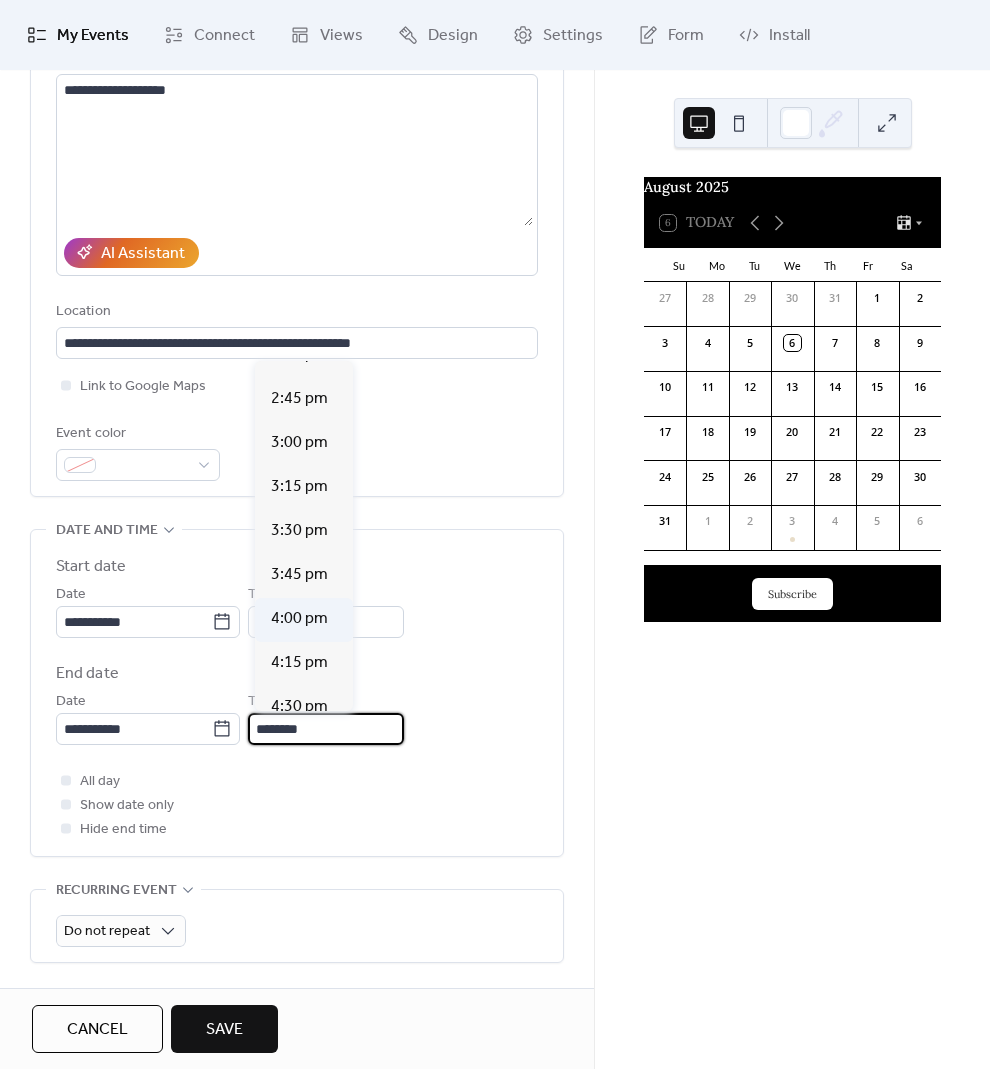 type on "*******" 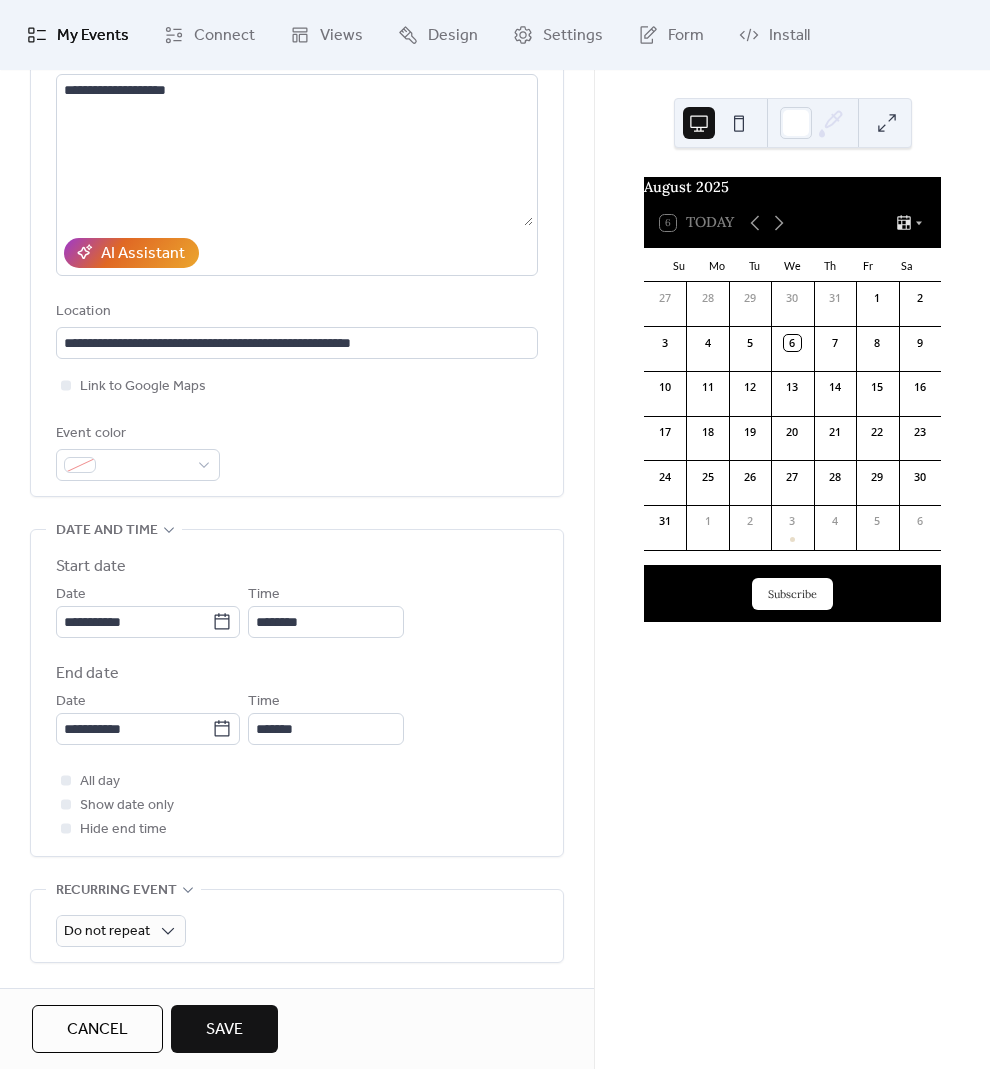 click on "**********" at bounding box center [297, 717] 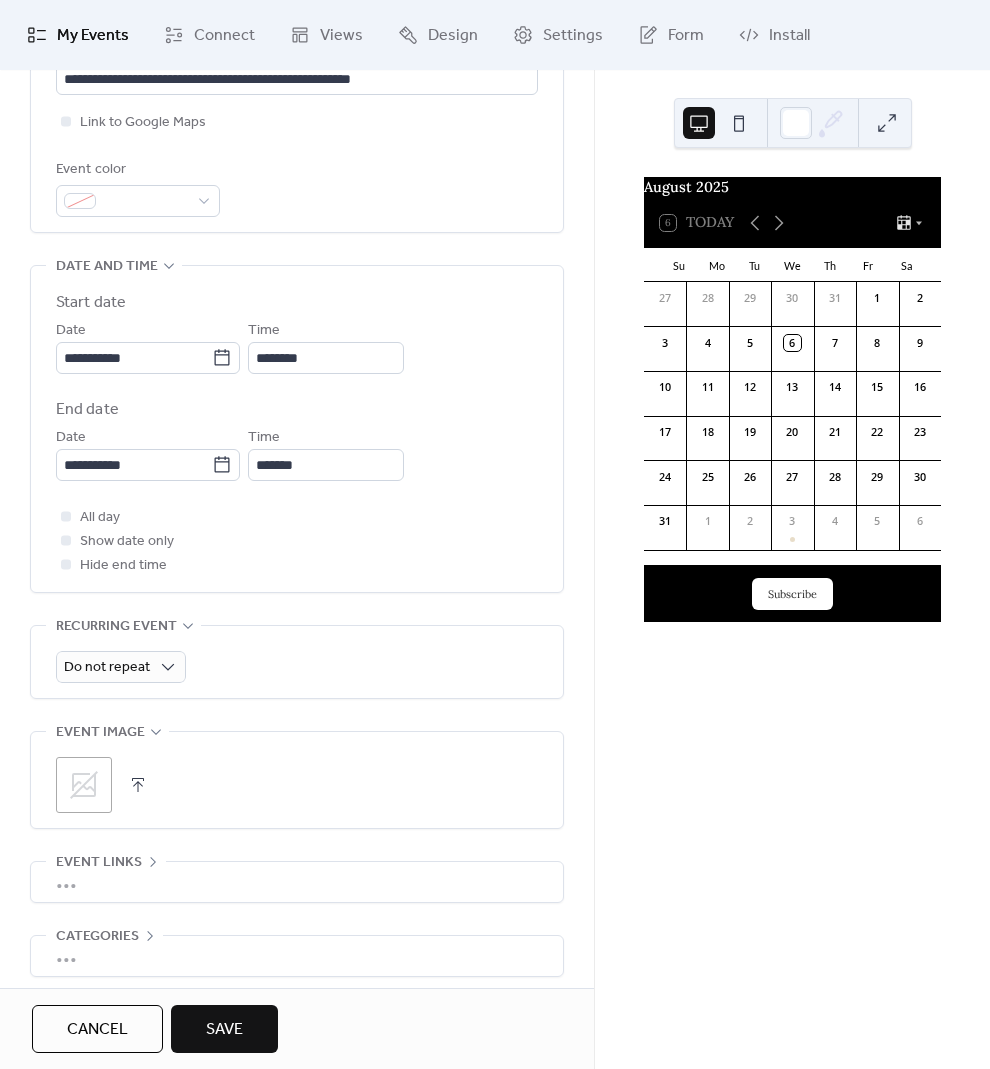 scroll, scrollTop: 577, scrollLeft: 0, axis: vertical 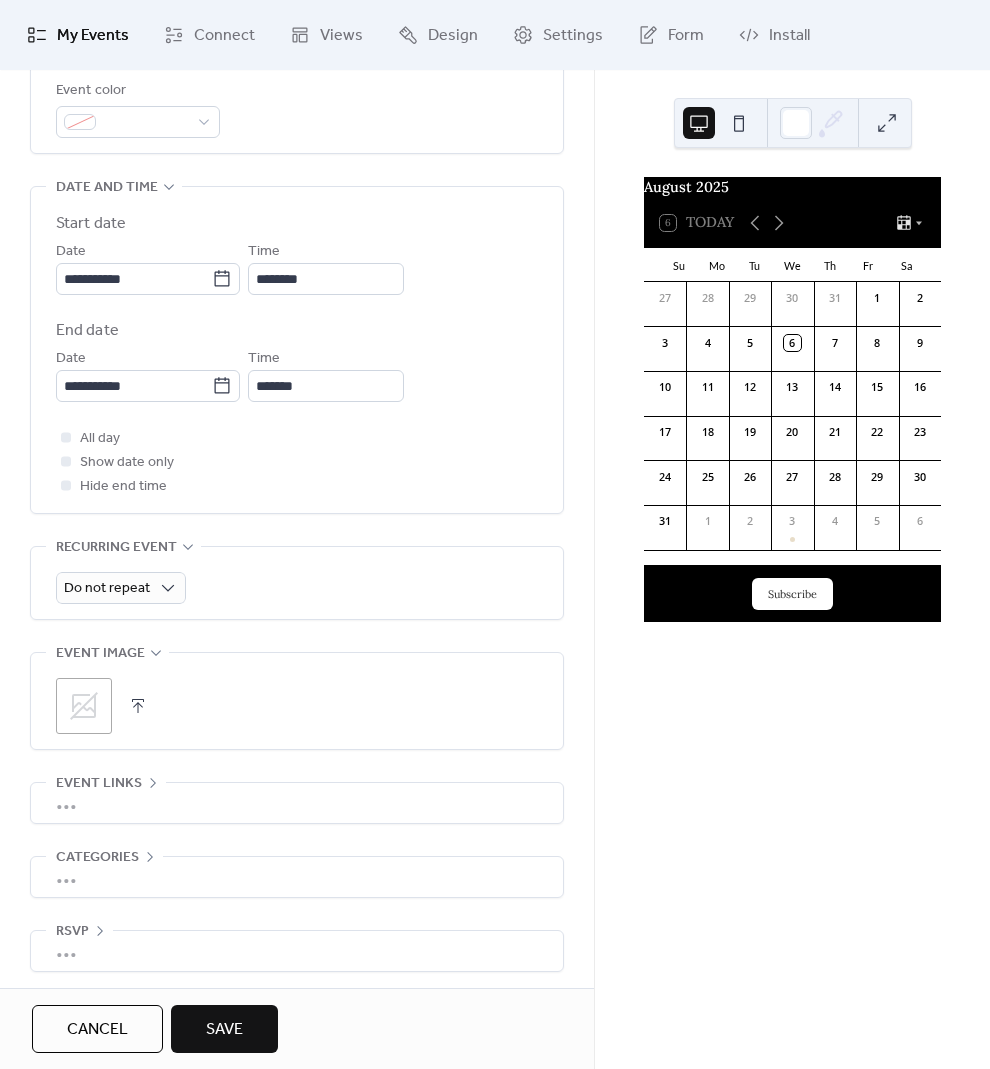 click on "Save" at bounding box center (224, 1030) 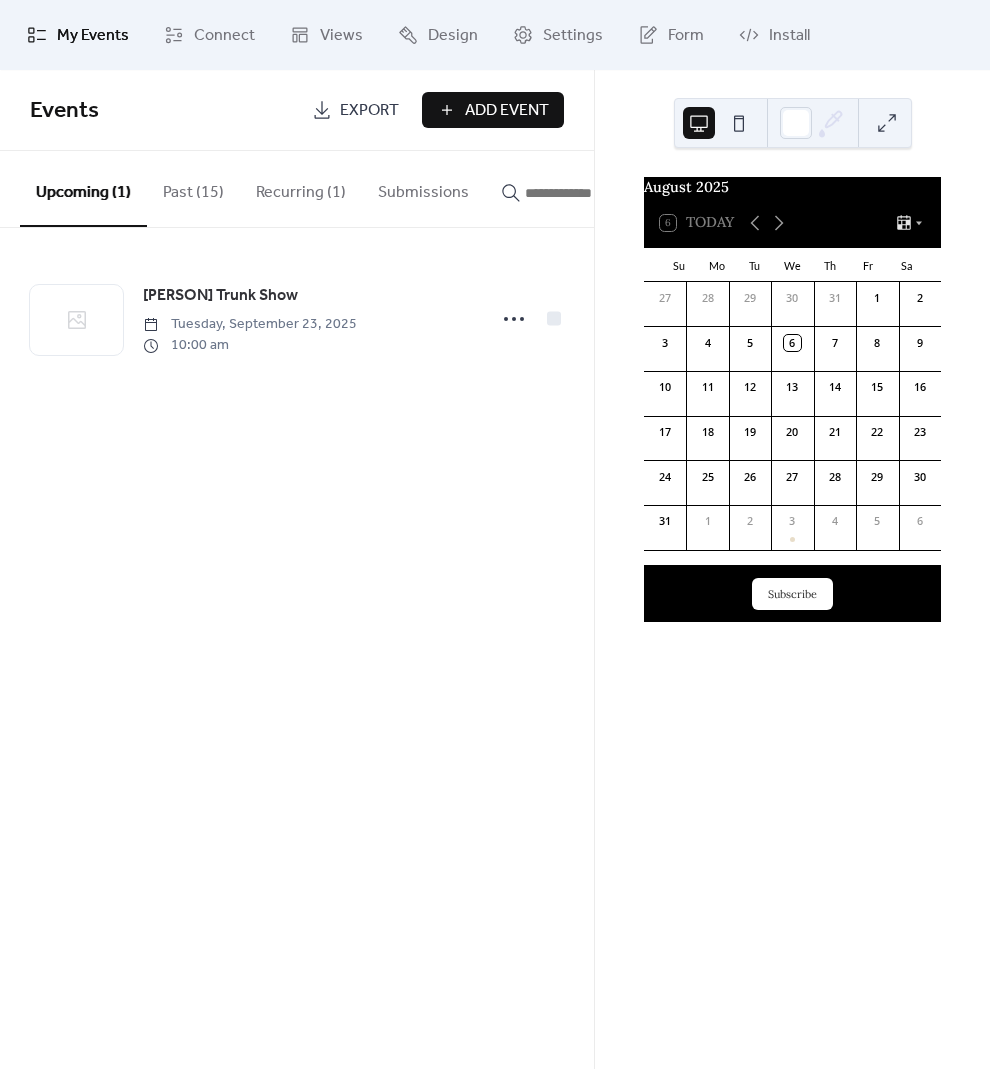 click on "Add Event" at bounding box center [507, 111] 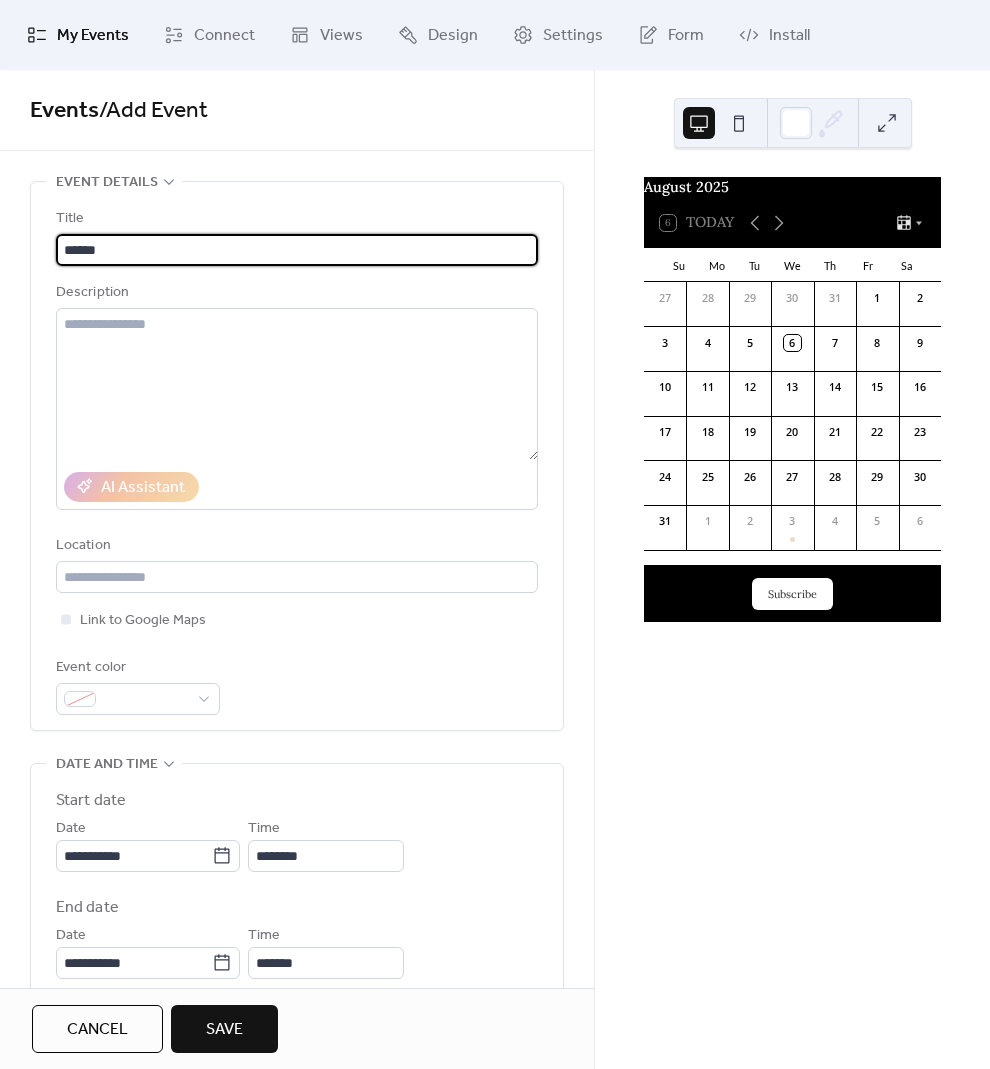 type on "******" 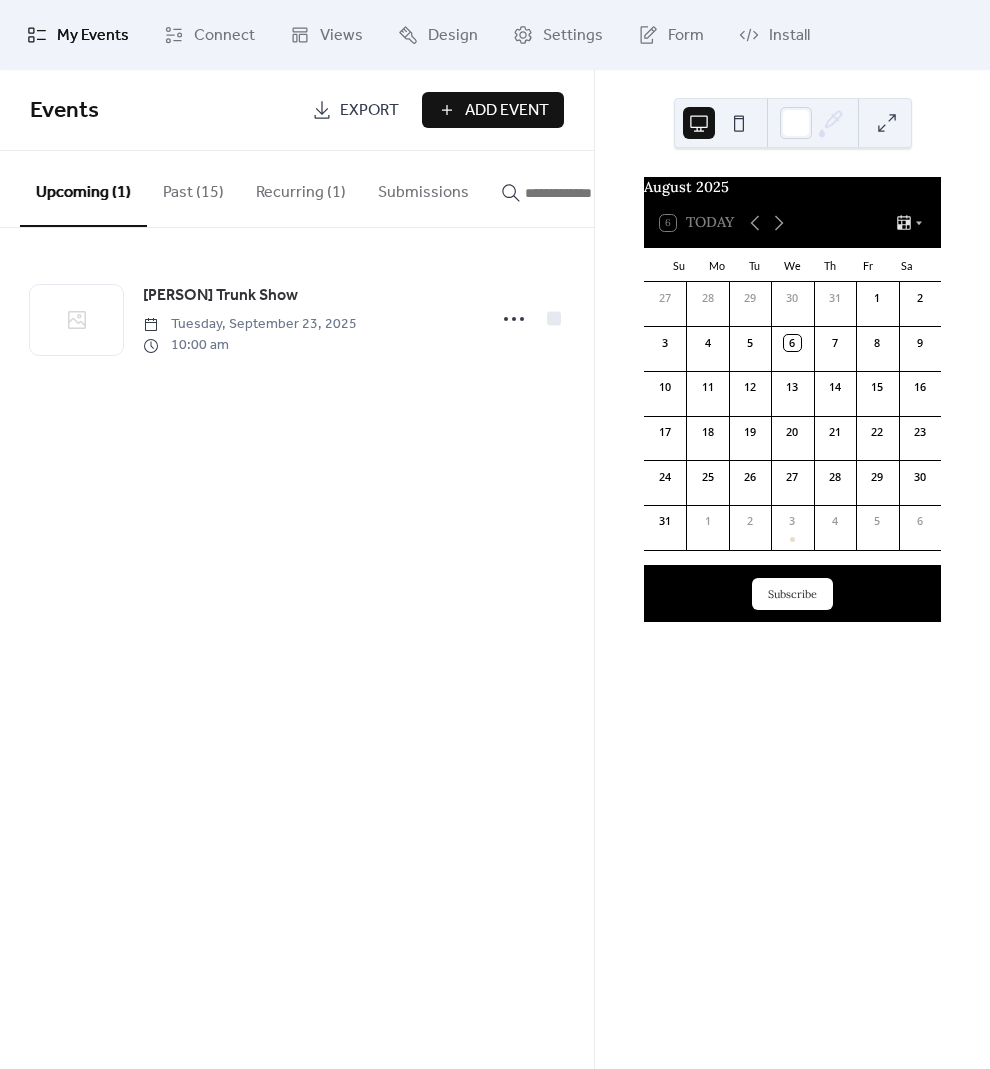 click on "Past (15)" at bounding box center [193, 188] 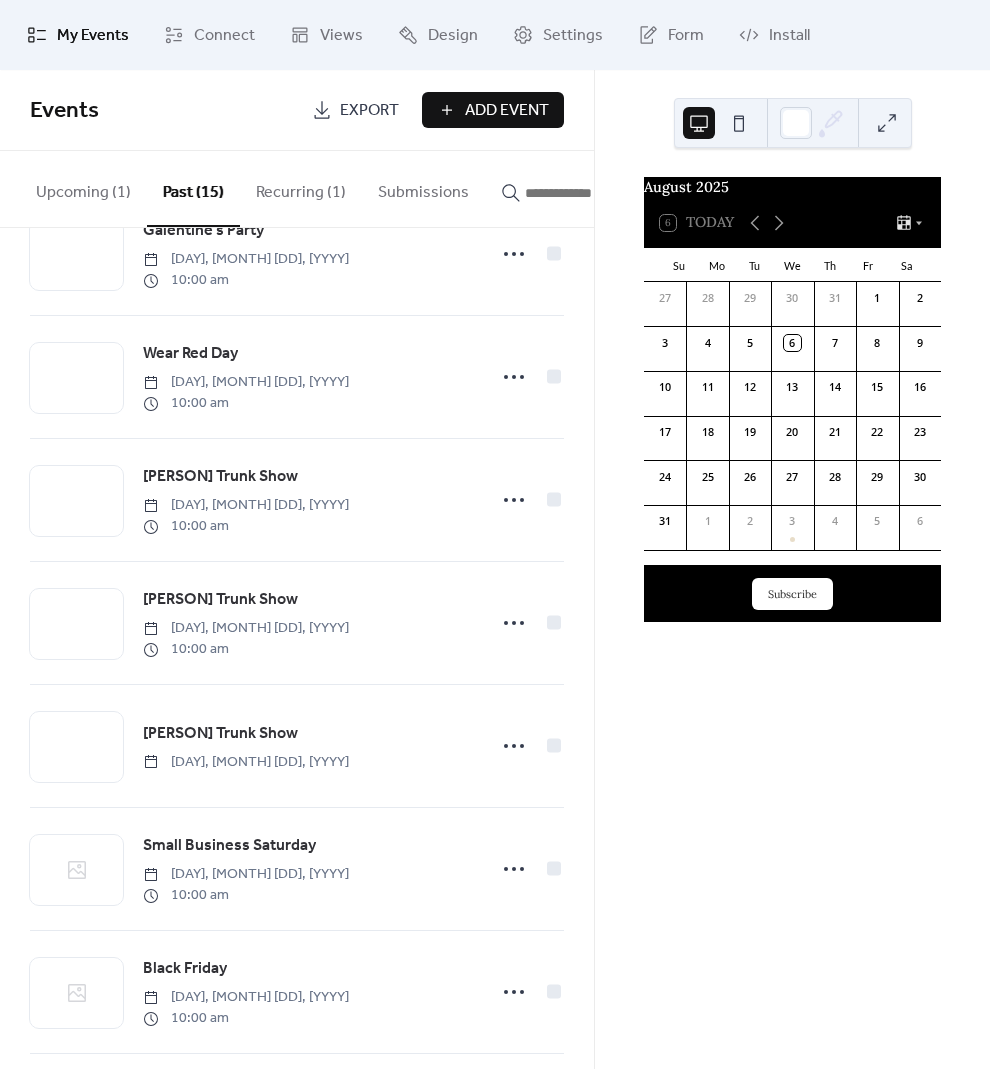 scroll, scrollTop: 1062, scrollLeft: 0, axis: vertical 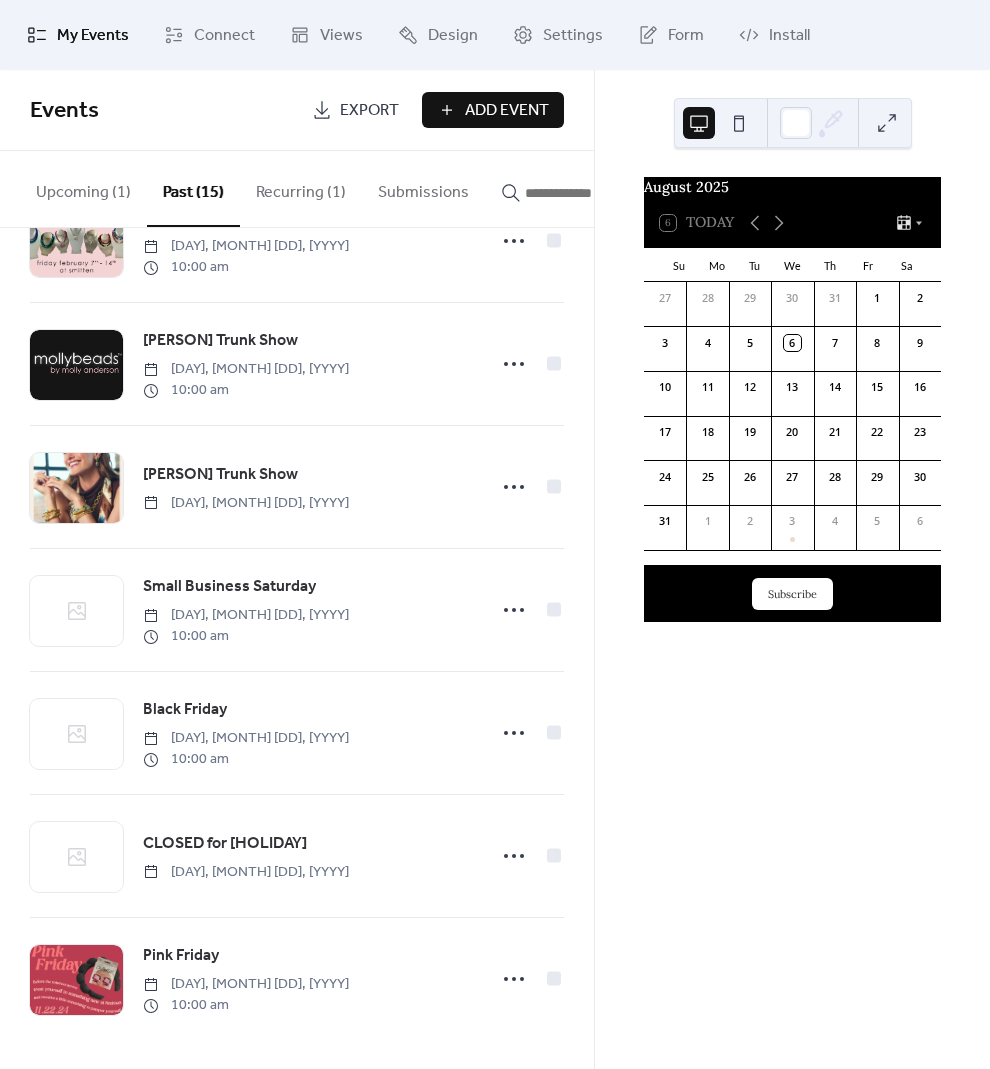 click on "Add Event" at bounding box center [493, 110] 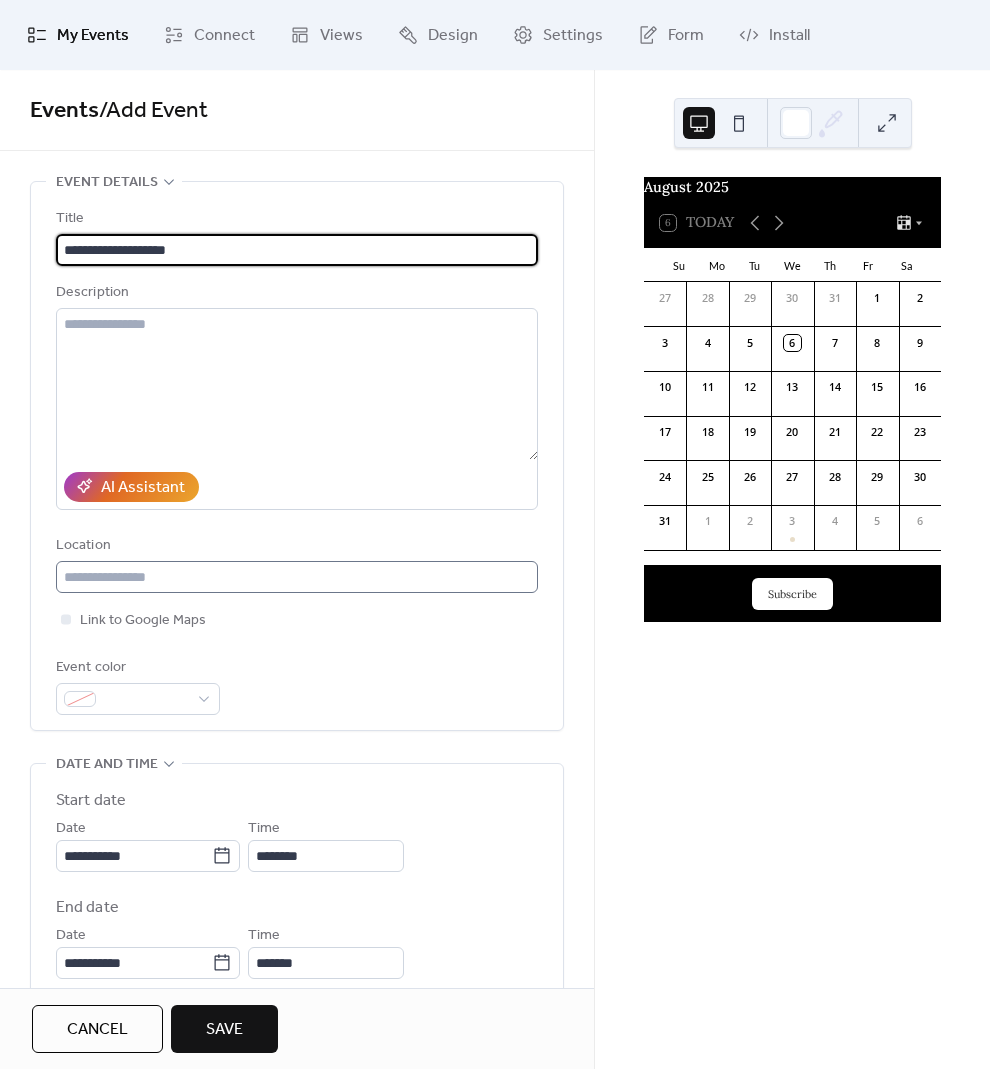 scroll, scrollTop: 270, scrollLeft: 0, axis: vertical 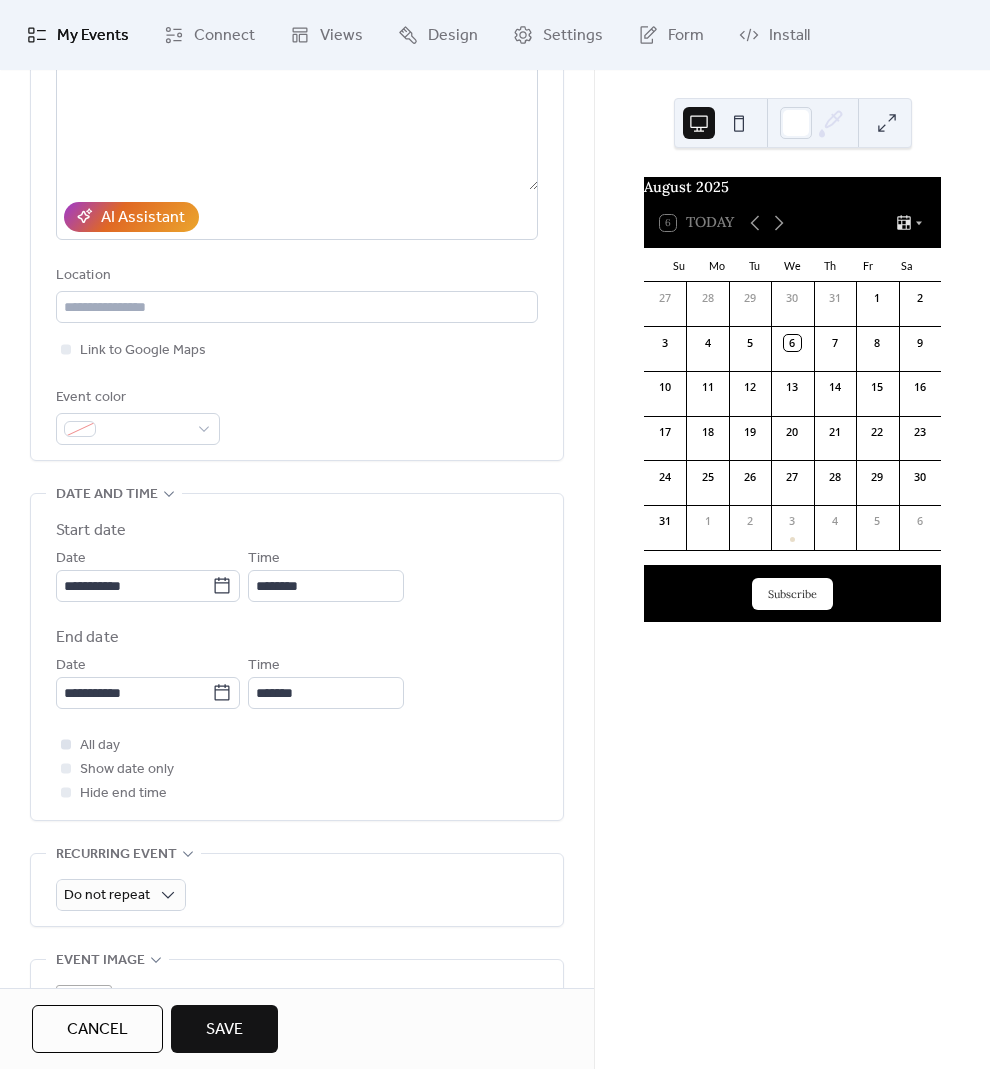 type on "**********" 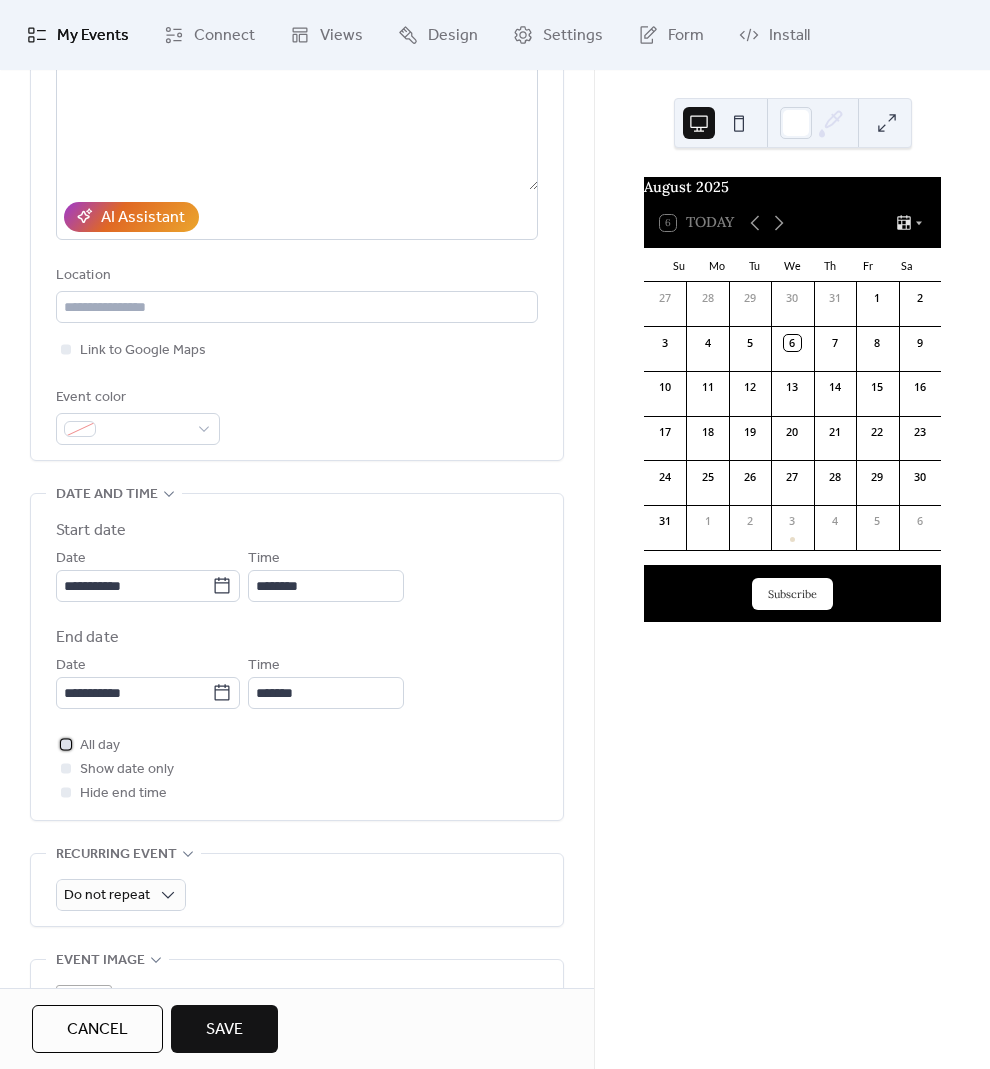 click on "All day" at bounding box center [100, 746] 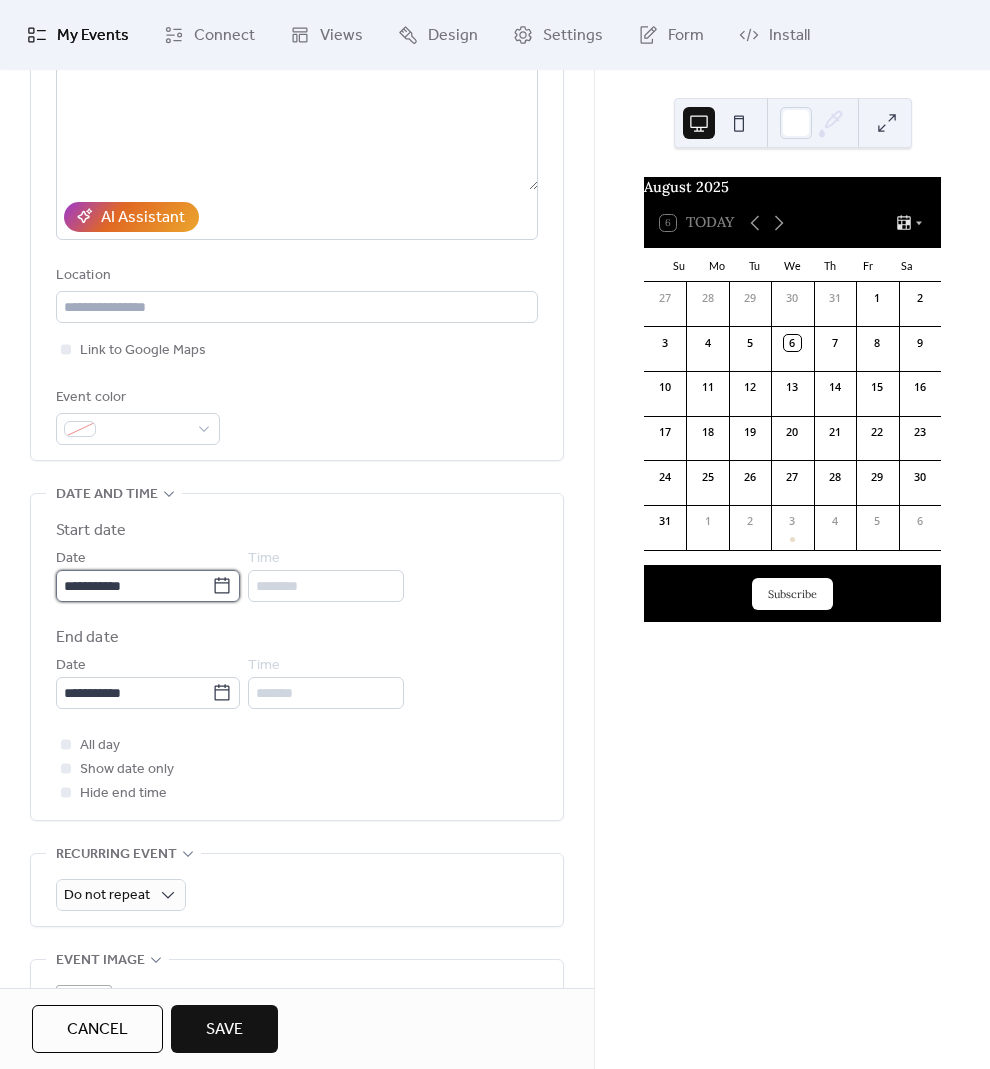 click on "**********" at bounding box center [134, 586] 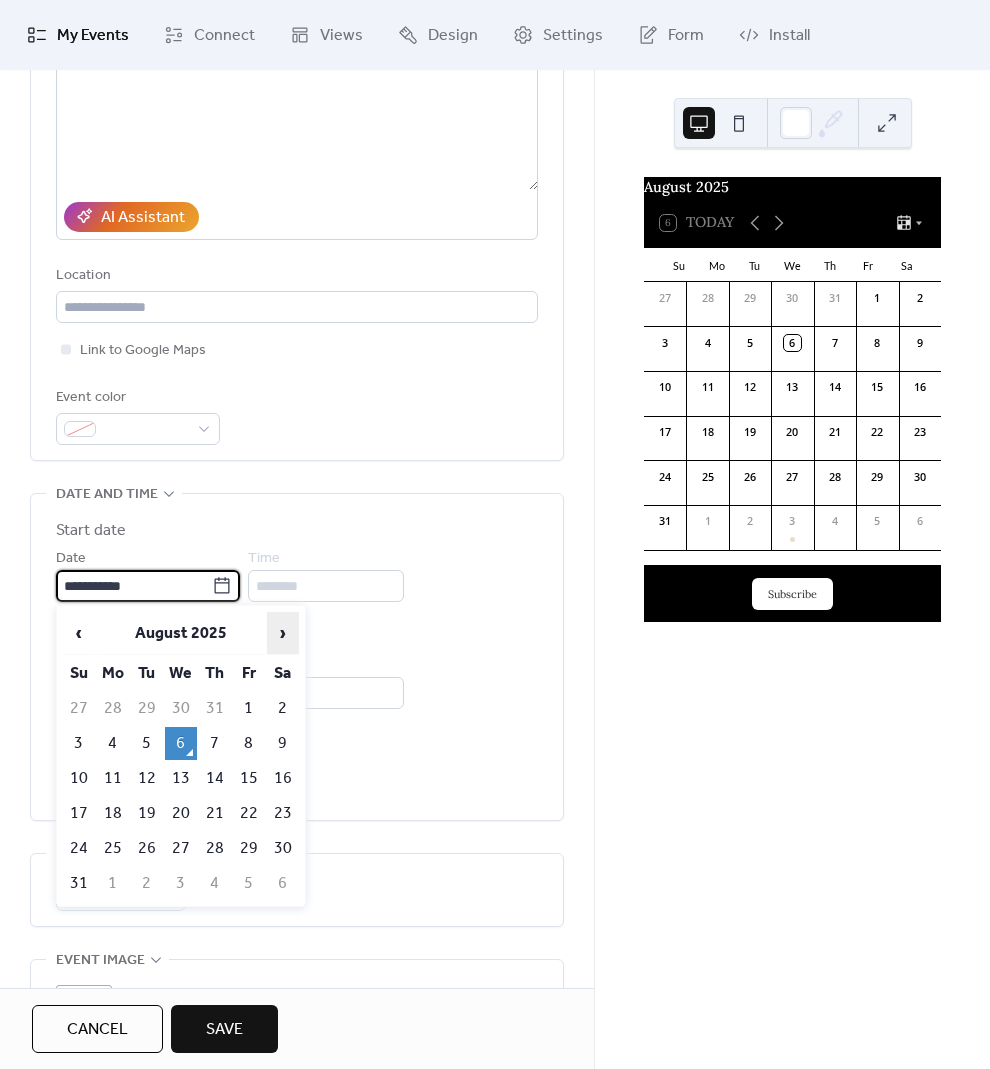 click on "›" at bounding box center [283, 633] 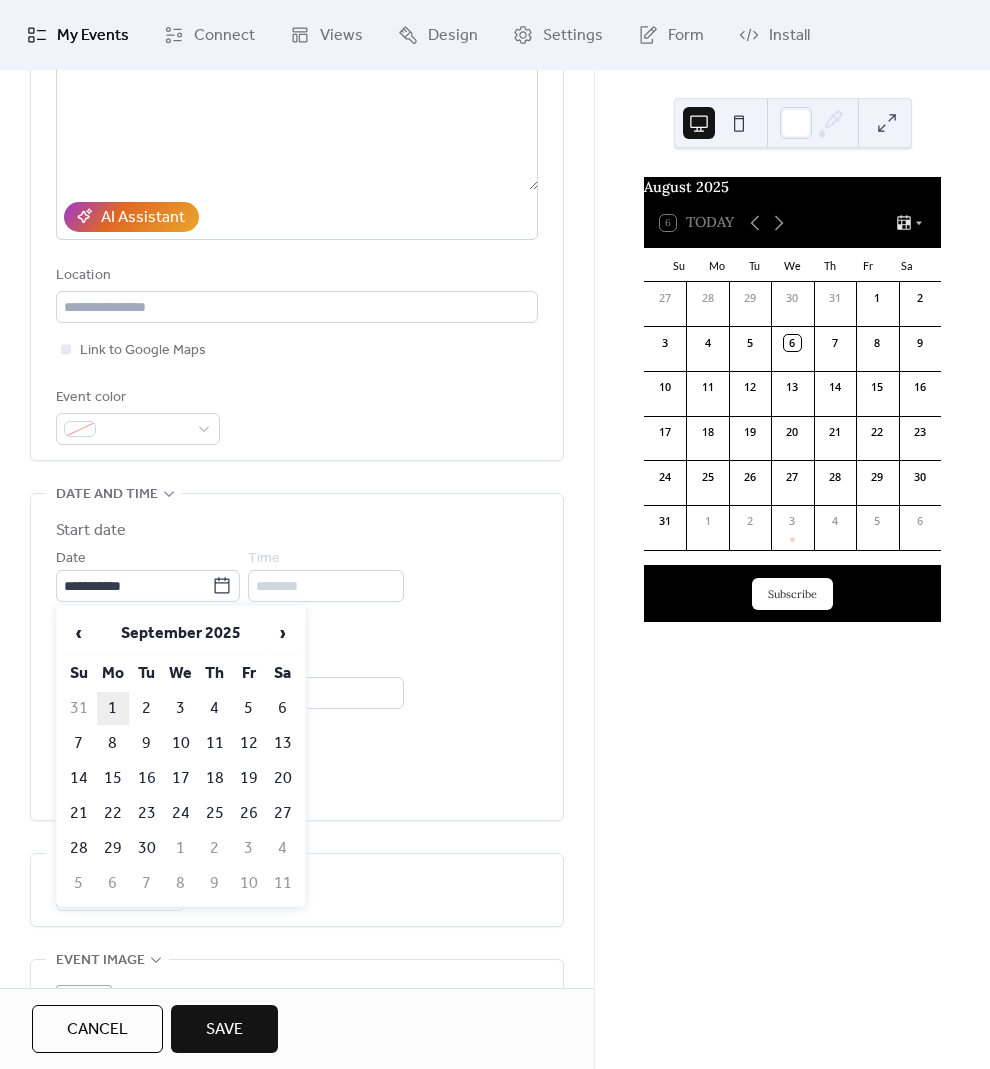 click on "1" at bounding box center (113, 708) 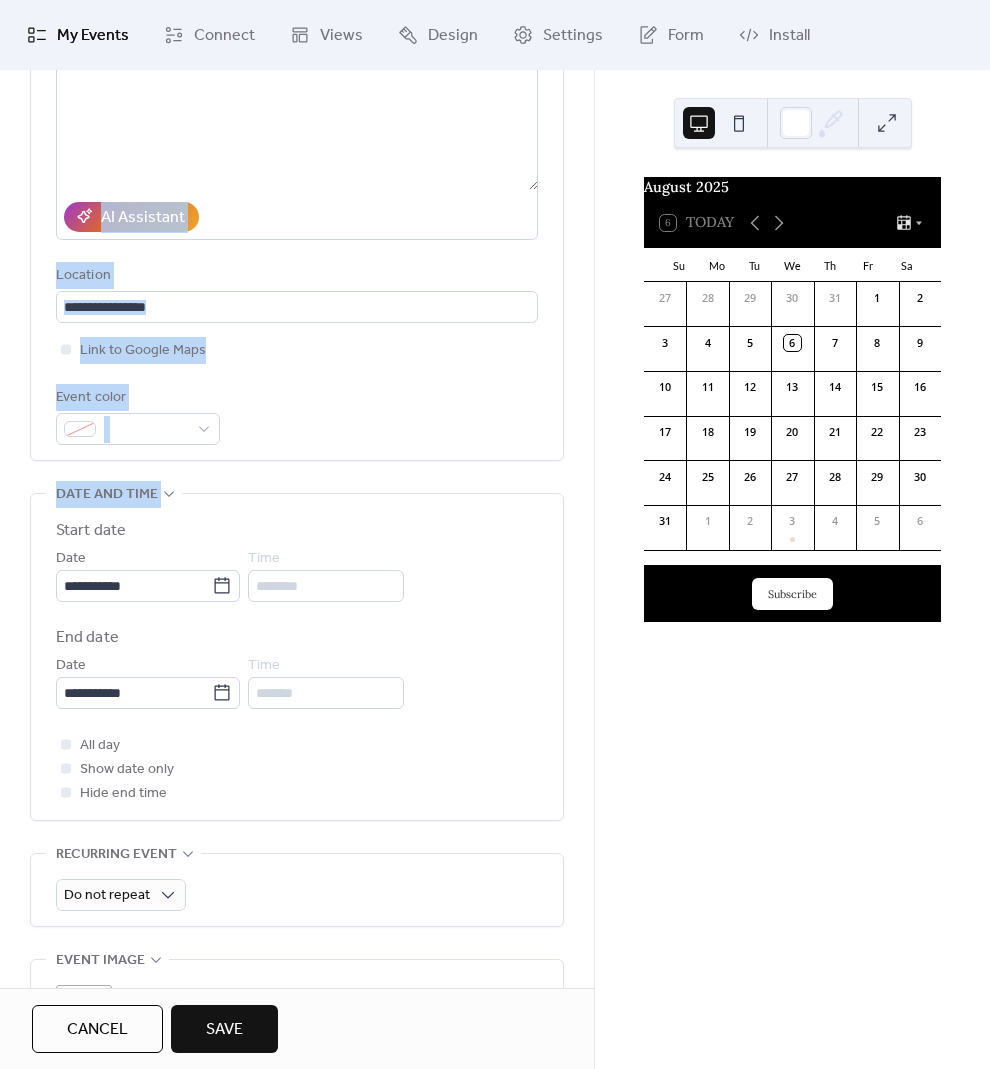 click on "**********" at bounding box center [297, 191] 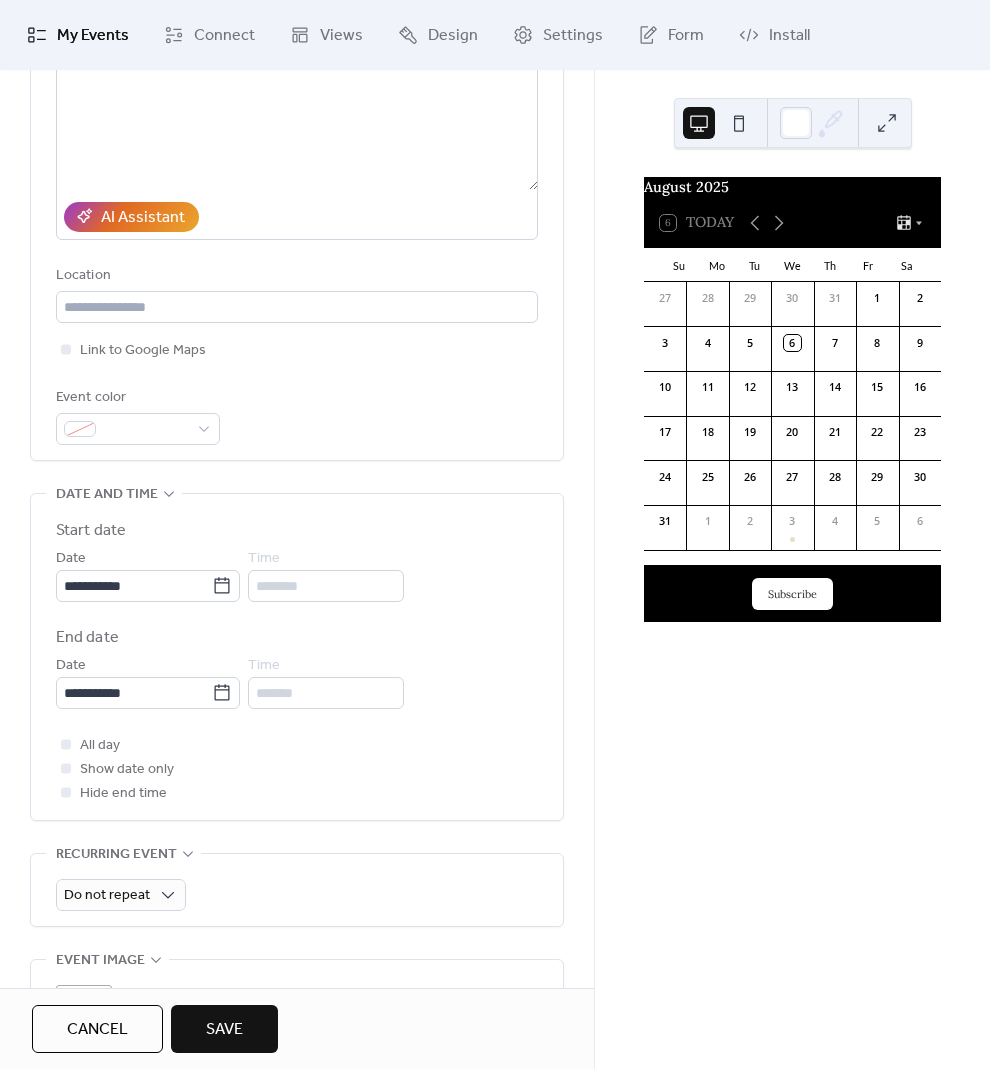 scroll, scrollTop: 577, scrollLeft: 0, axis: vertical 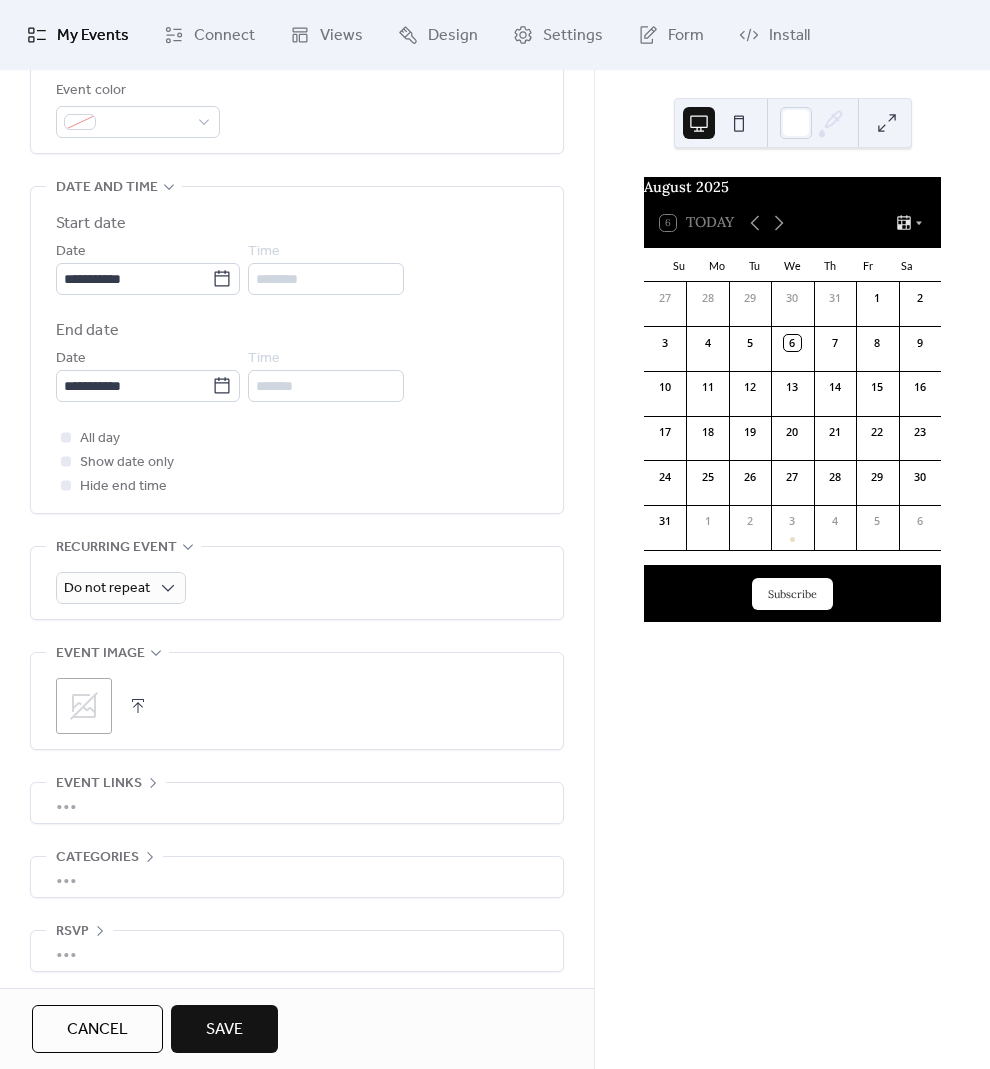 click on "Save" at bounding box center (224, 1030) 